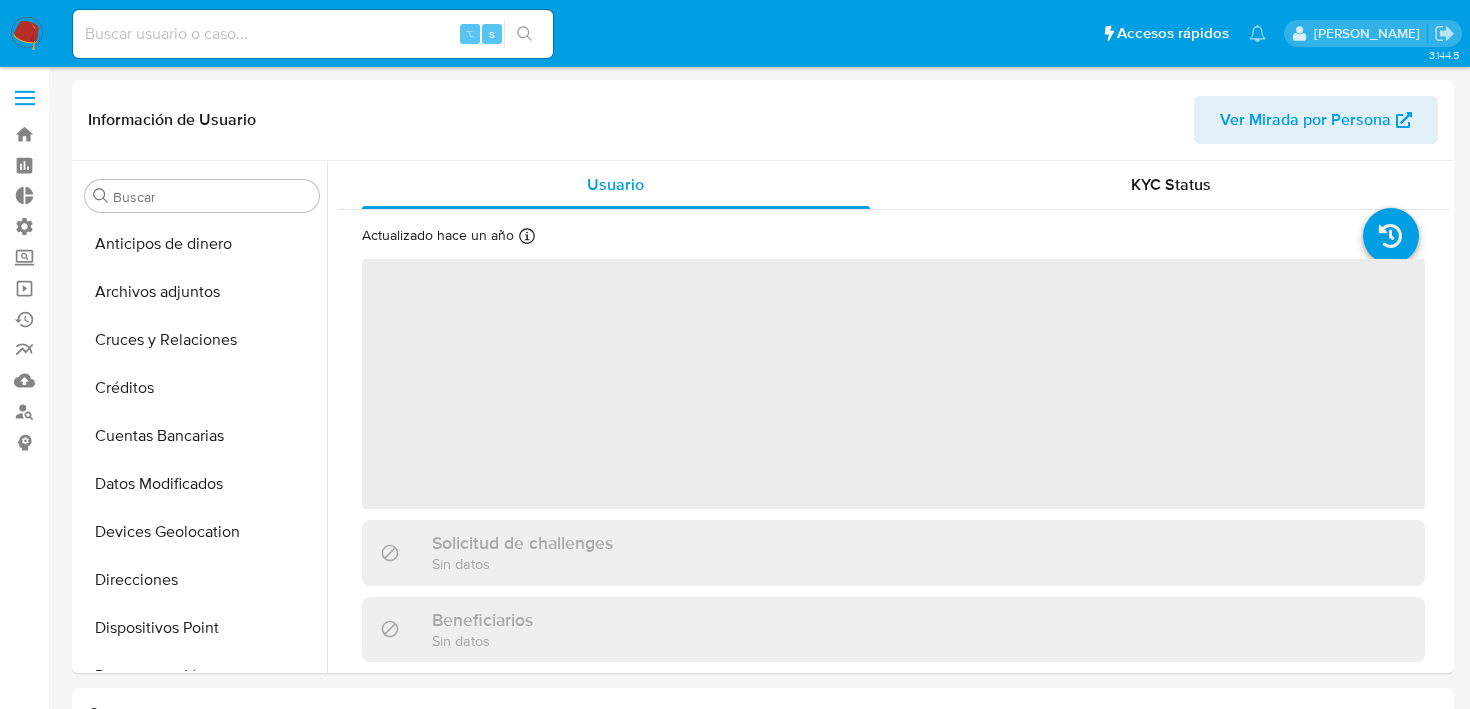 scroll, scrollTop: 0, scrollLeft: 0, axis: both 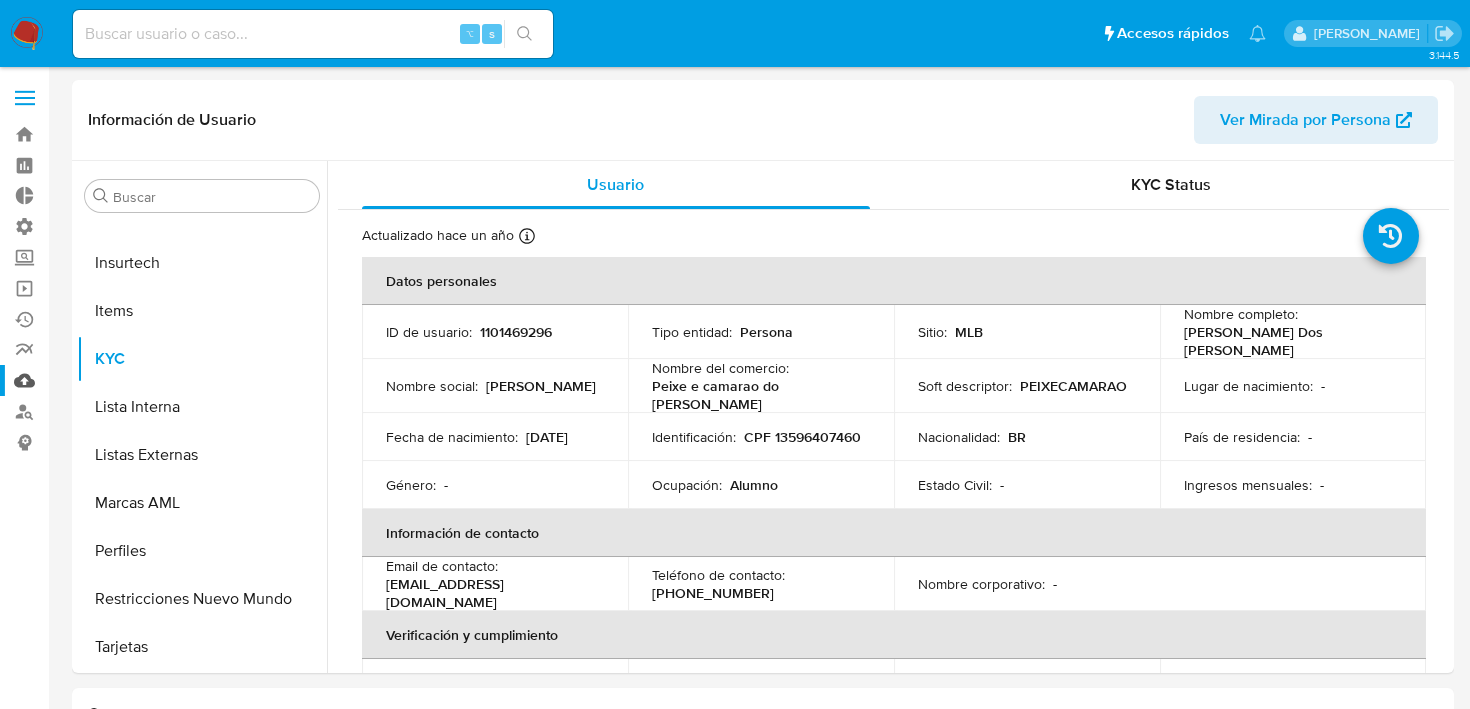 select on "10" 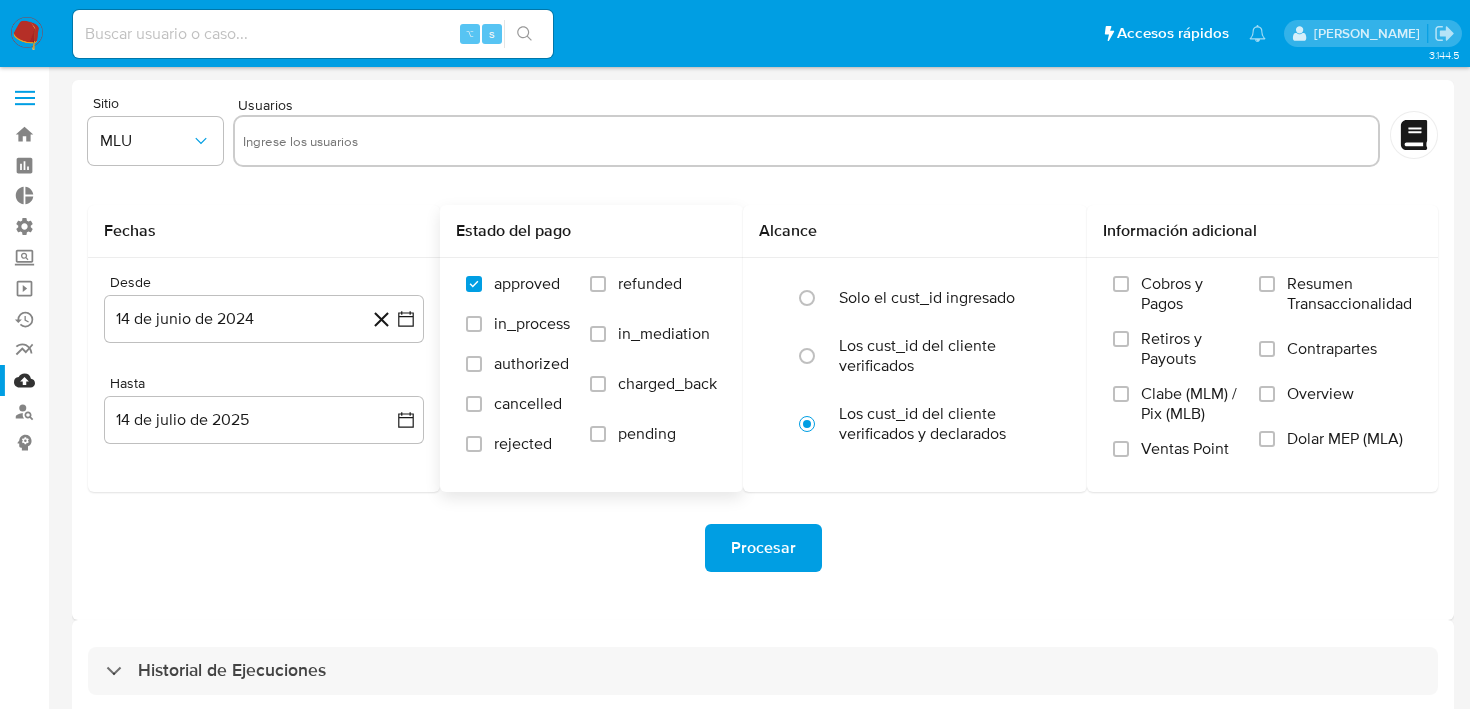 scroll, scrollTop: 26, scrollLeft: 0, axis: vertical 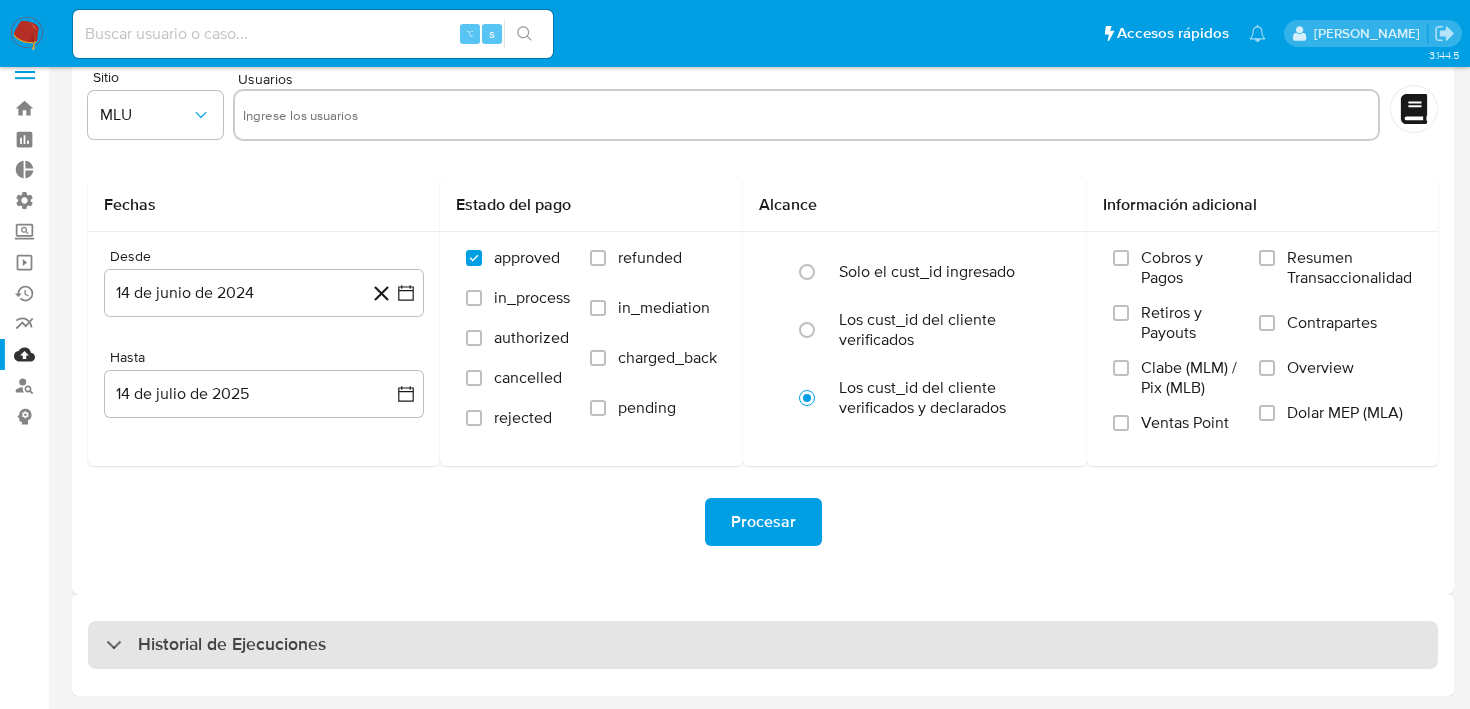 click on "Historial de Ejecuciones" at bounding box center (763, 645) 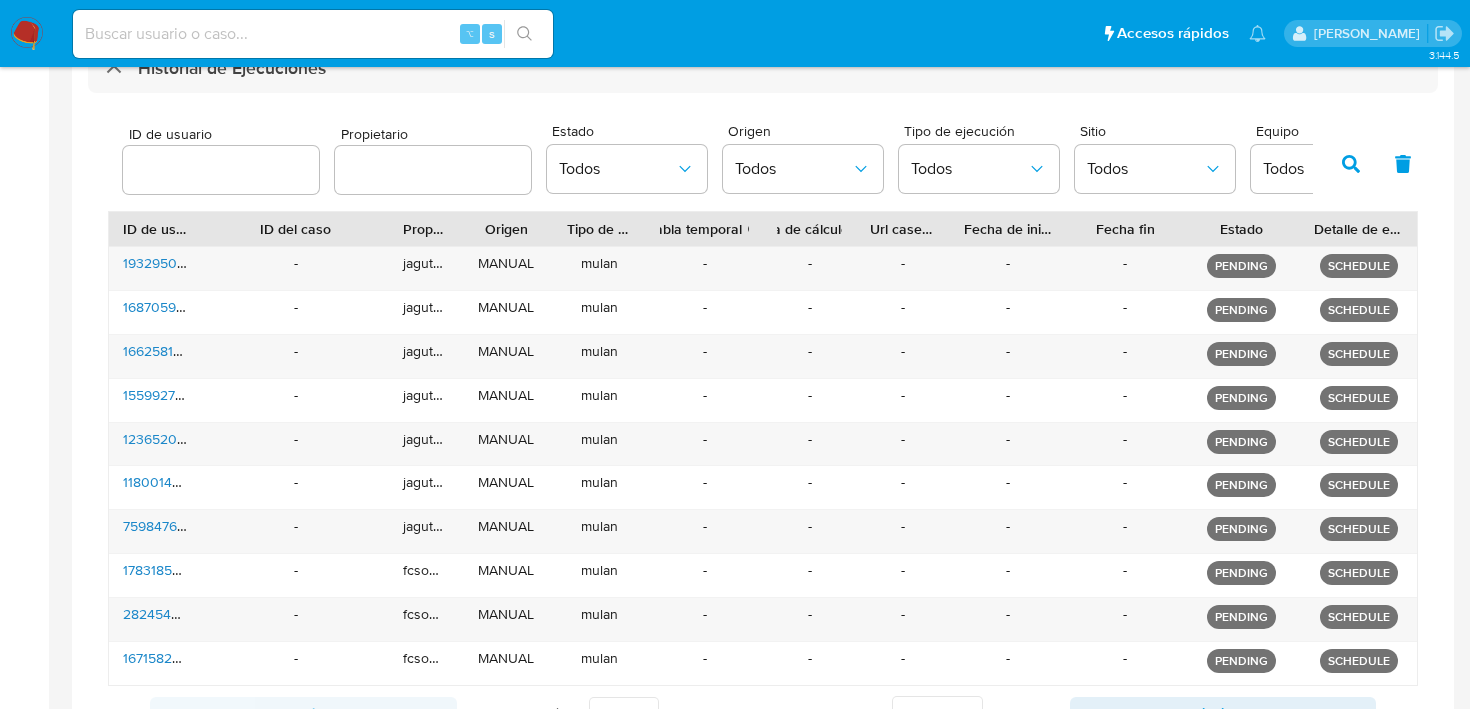 scroll, scrollTop: 693, scrollLeft: 0, axis: vertical 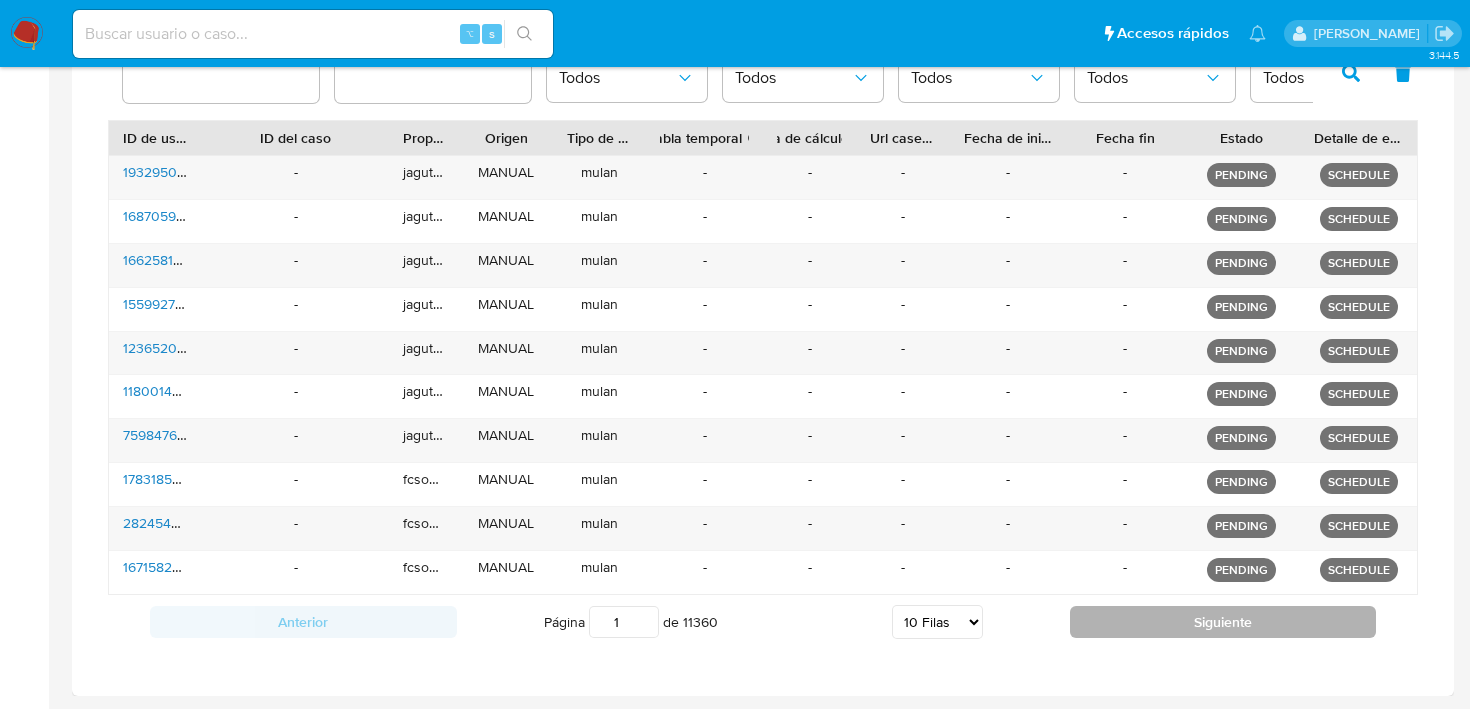 click on "Siguiente" at bounding box center (1223, 622) 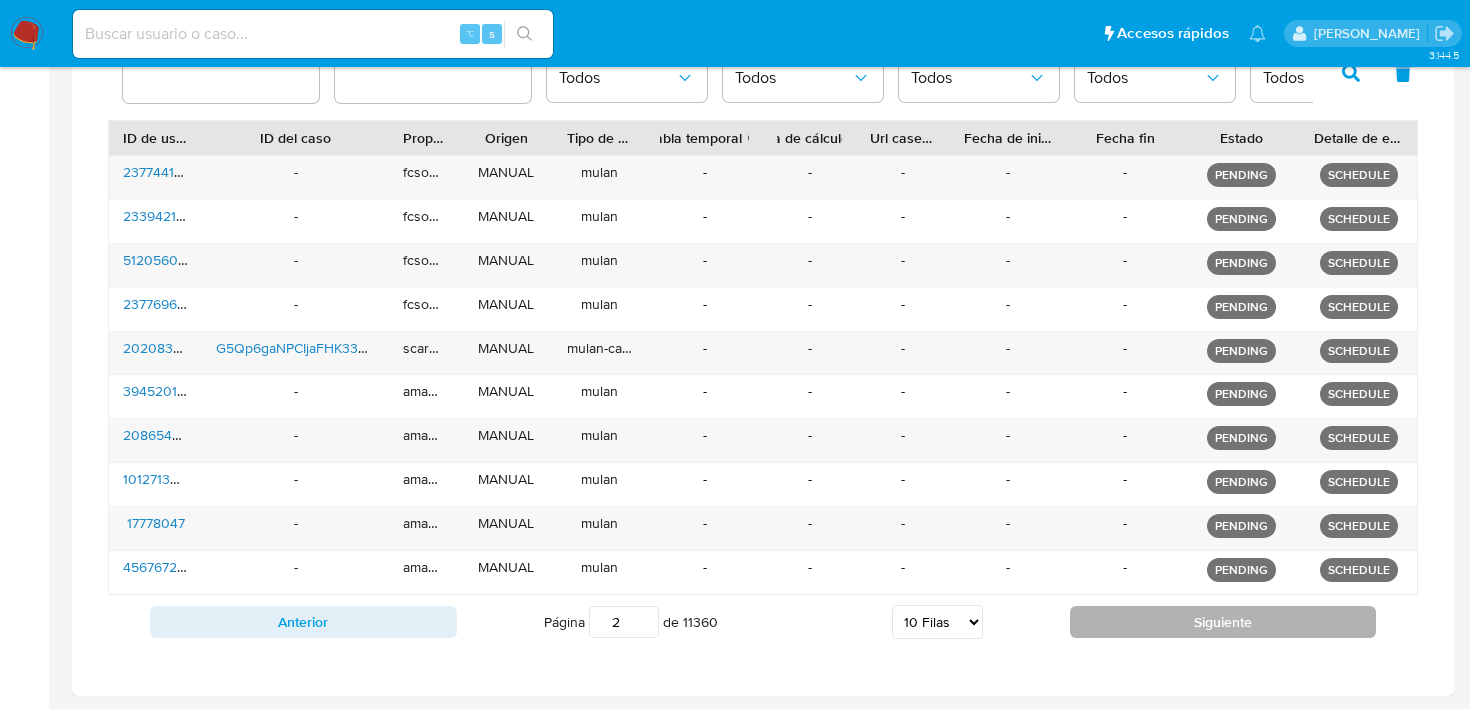 click on "Siguiente" at bounding box center [1223, 622] 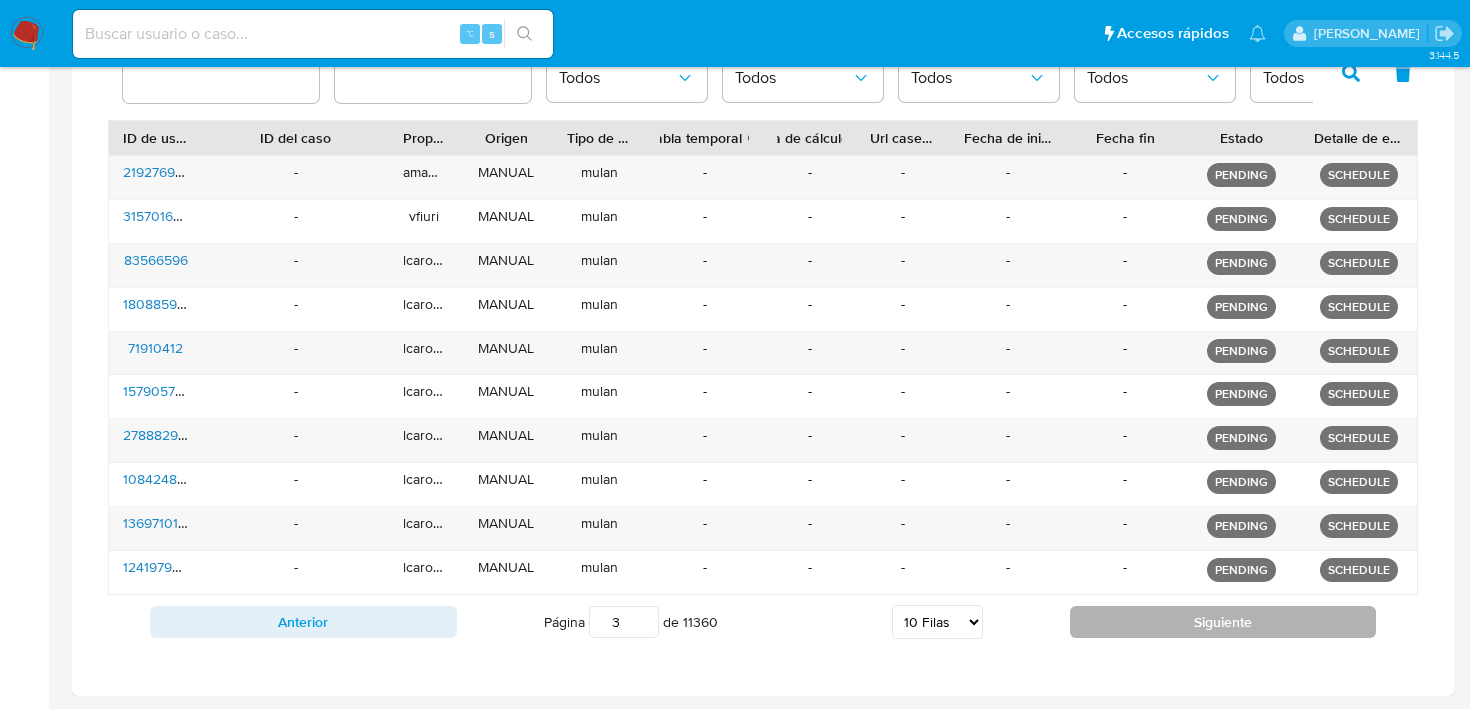 click on "Siguiente" at bounding box center [1223, 622] 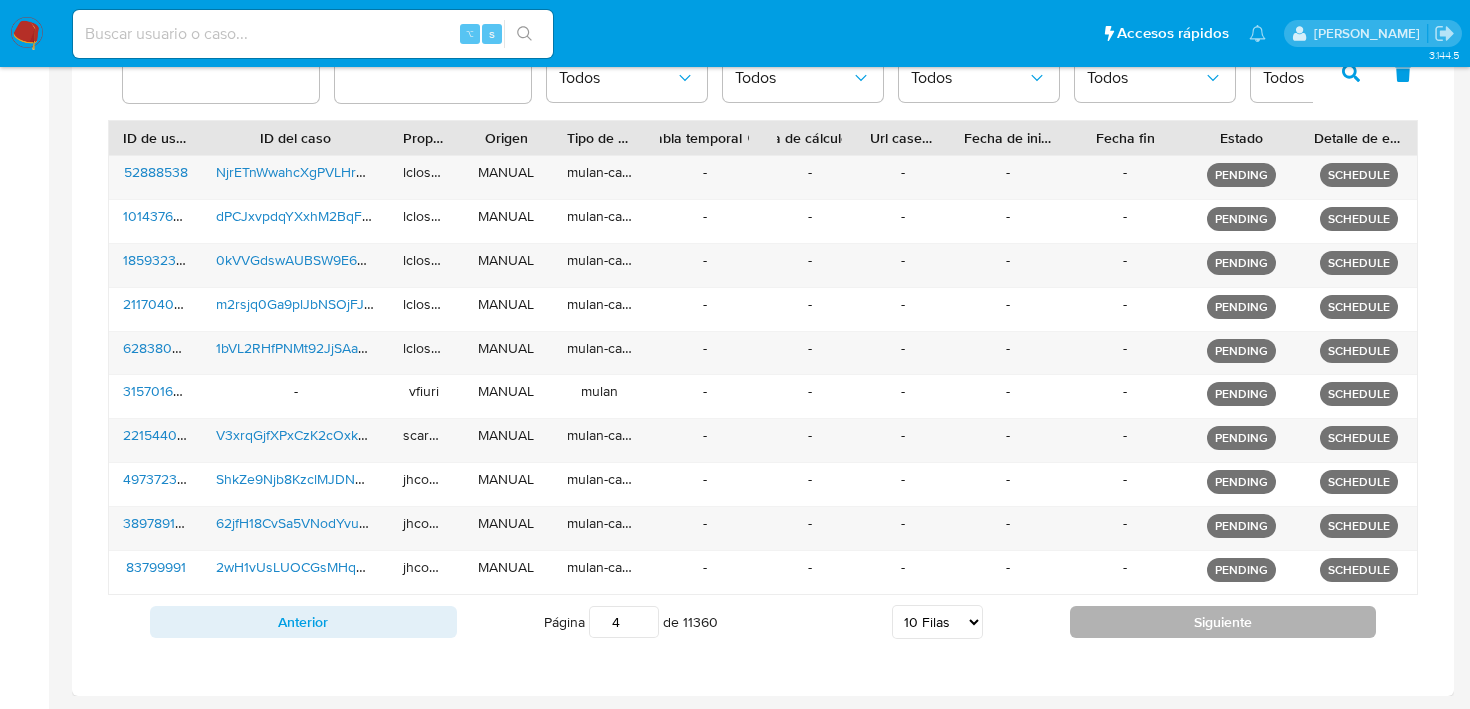 click on "Siguiente" at bounding box center (1223, 622) 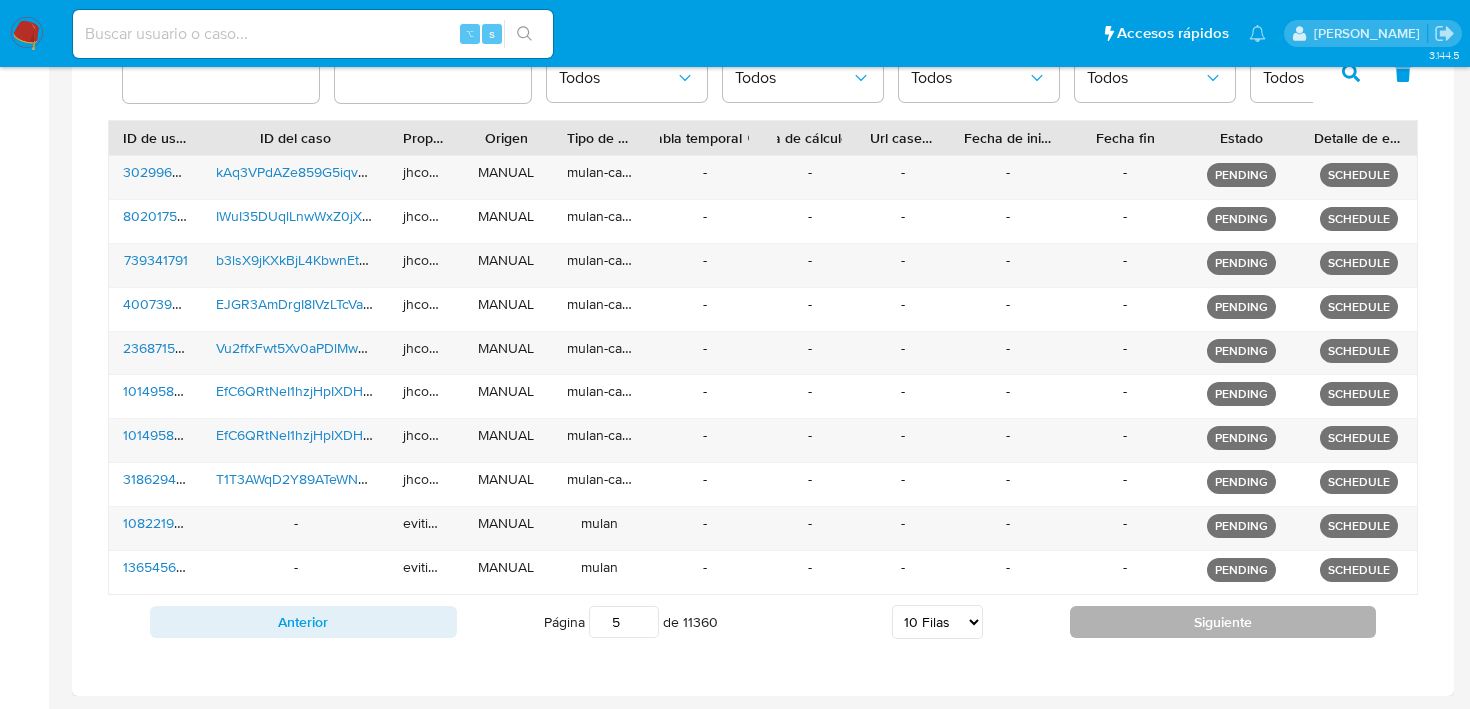 click on "Siguiente" at bounding box center (1223, 622) 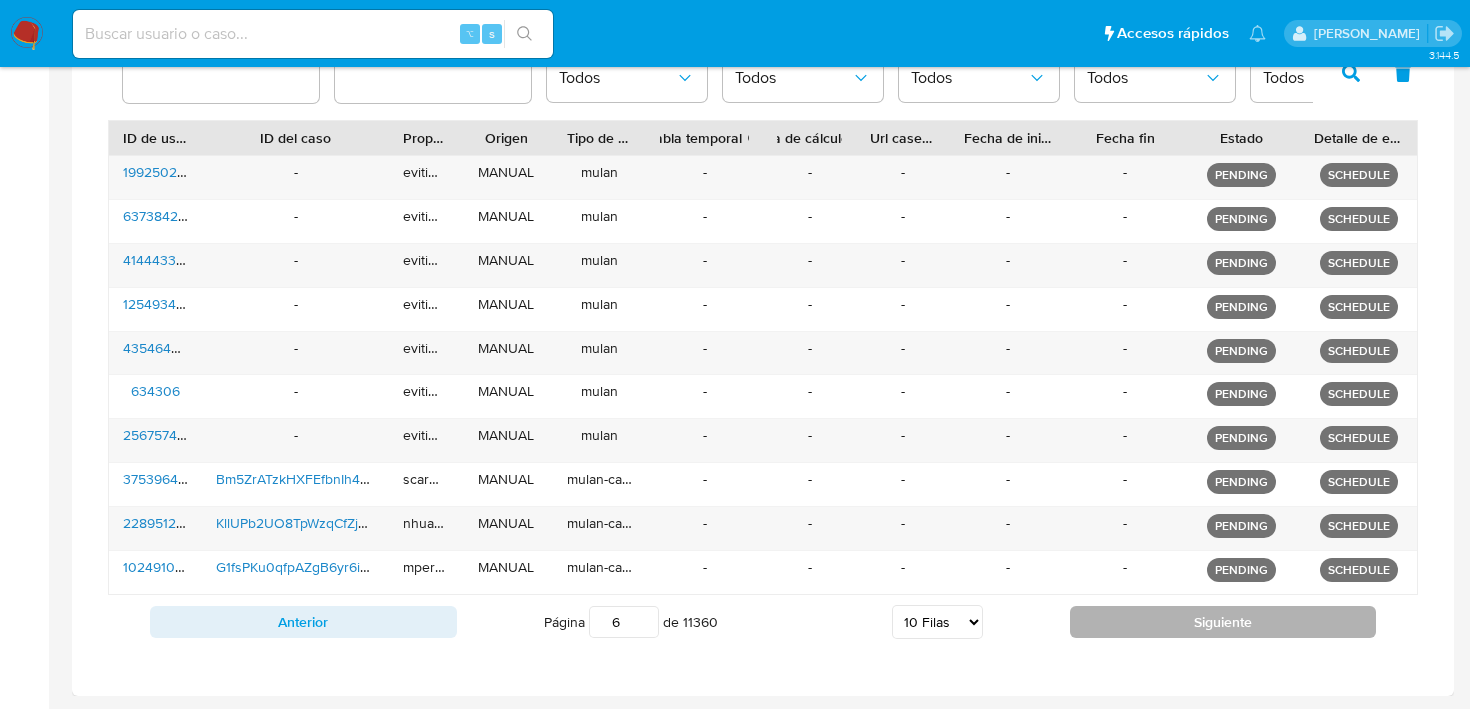 click on "Siguiente" at bounding box center [1223, 622] 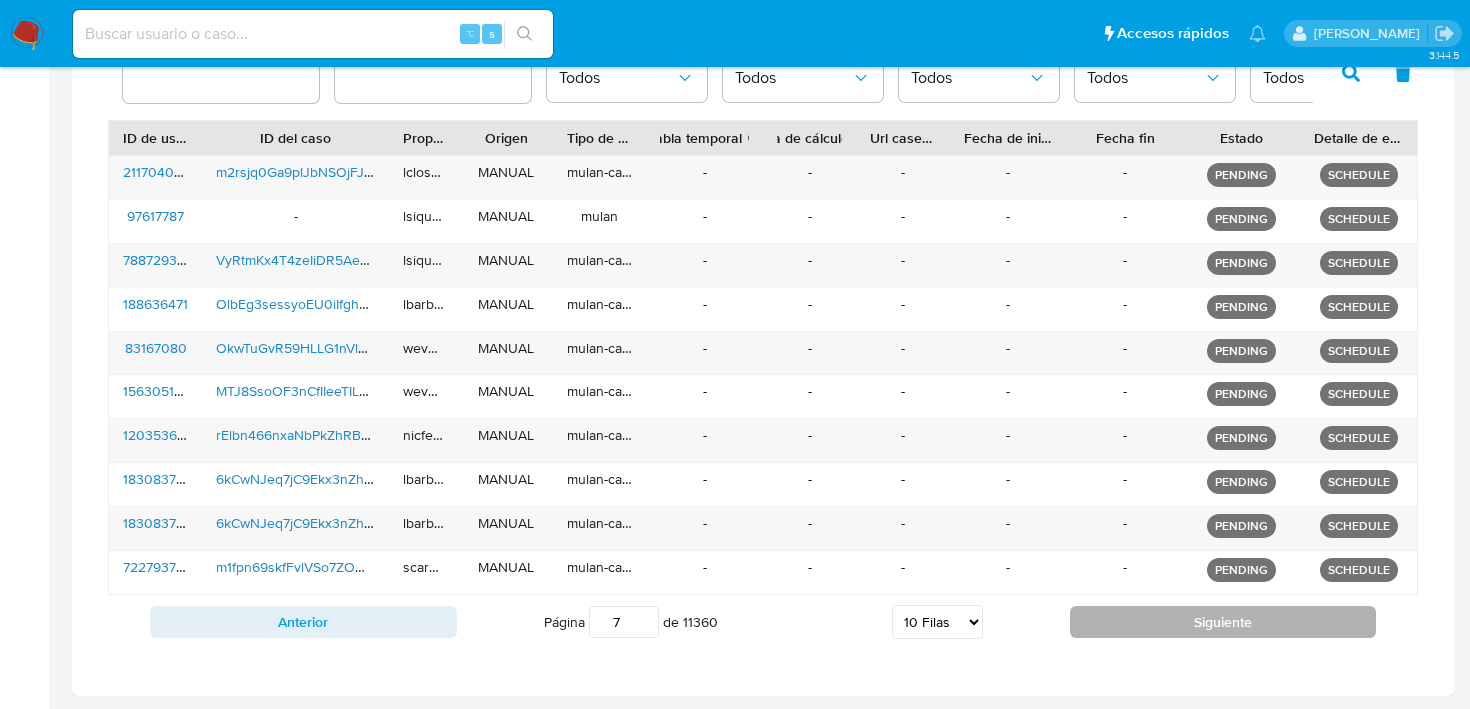 click on "Siguiente" at bounding box center [1223, 622] 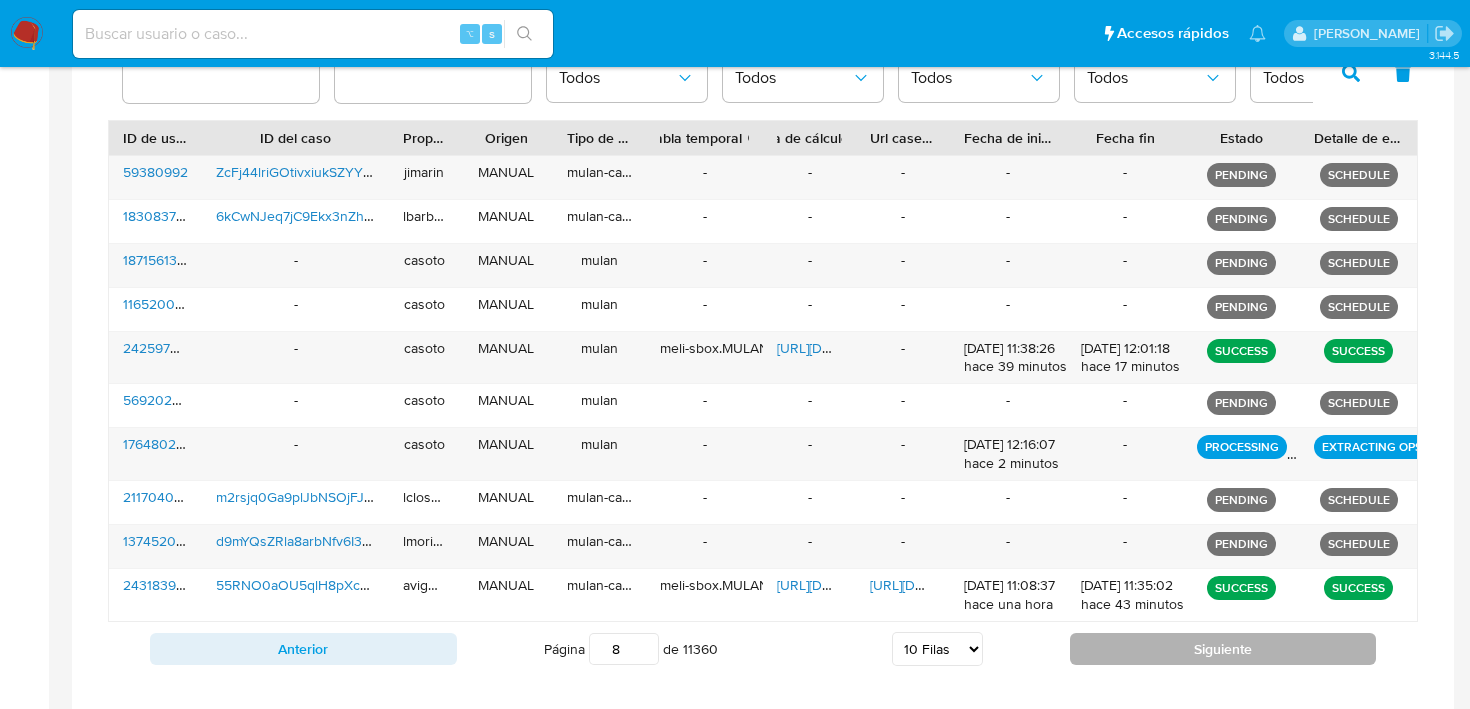 click on "SUCCESS" at bounding box center (1241, 595) 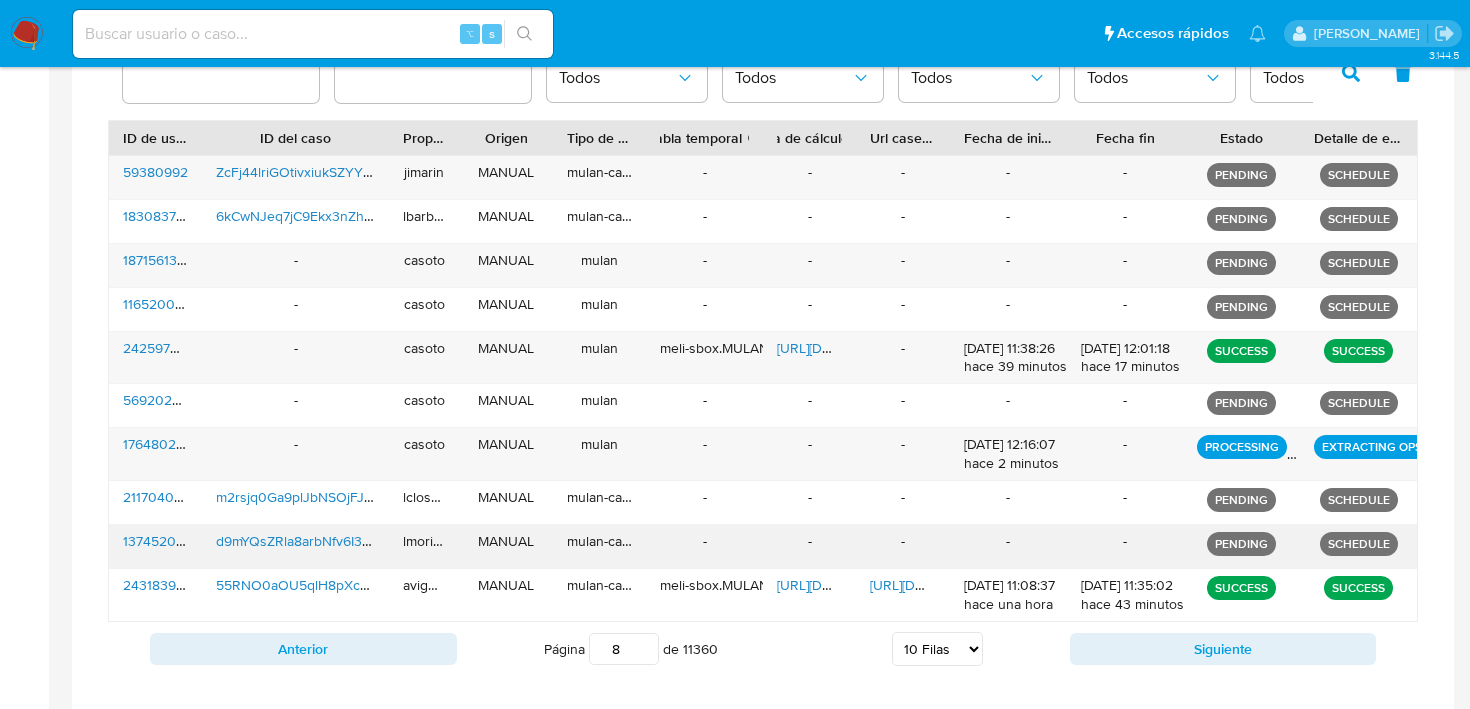 scroll, scrollTop: 720, scrollLeft: 0, axis: vertical 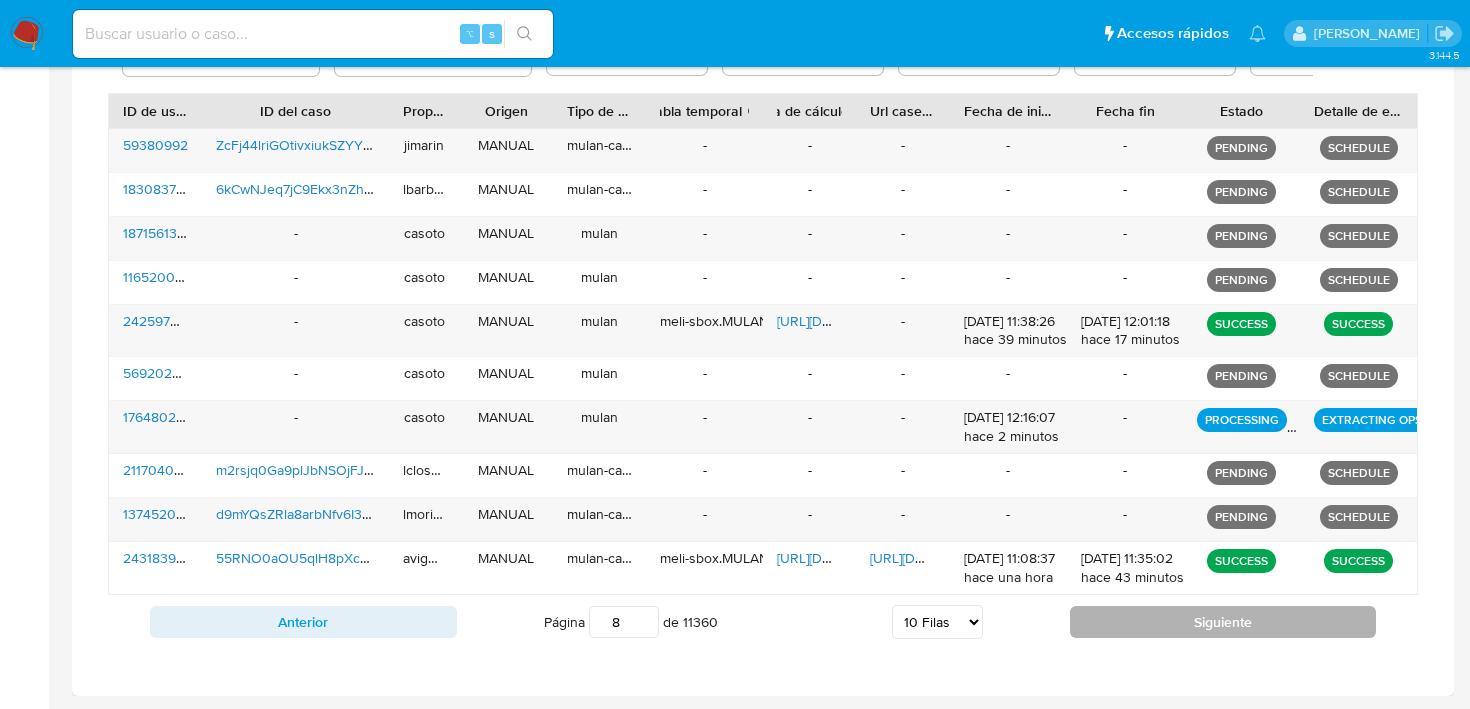 click on "Siguiente" at bounding box center [1223, 622] 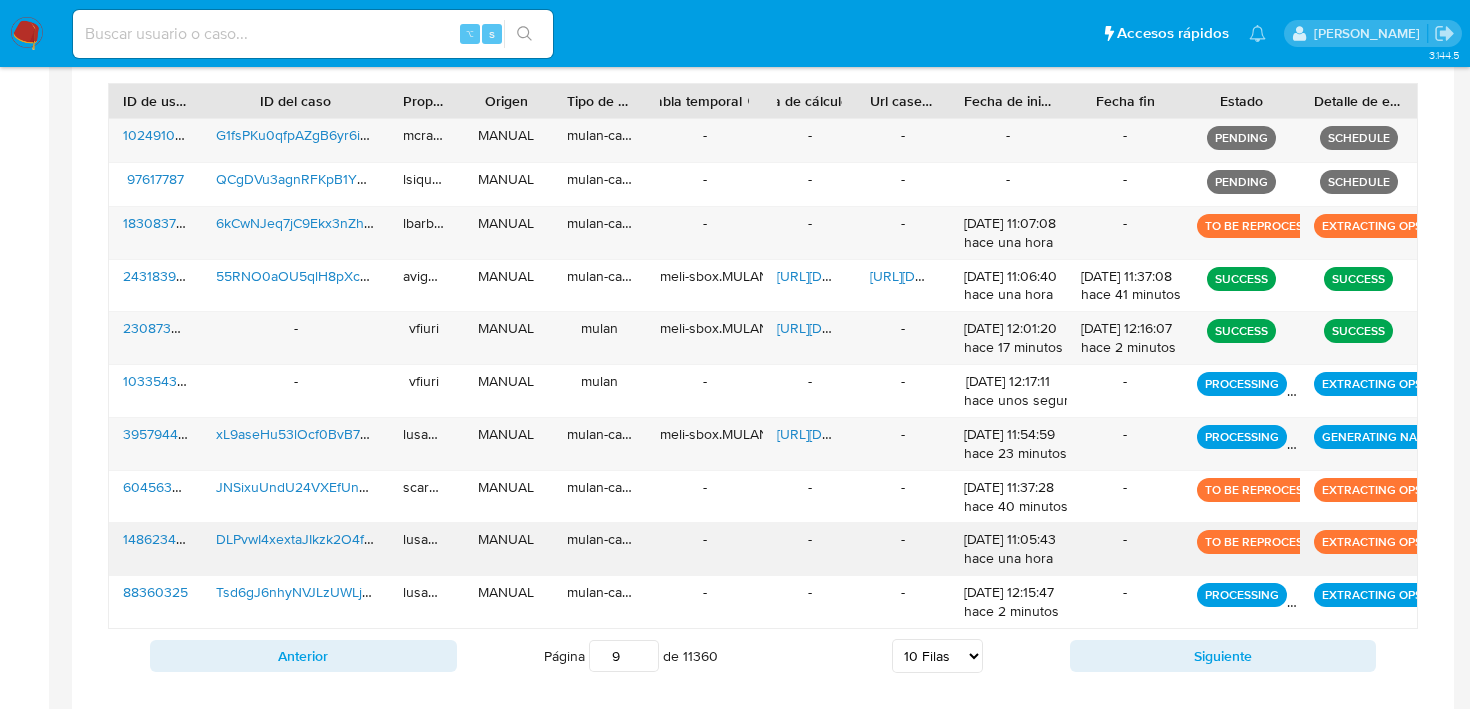 scroll, scrollTop: 732, scrollLeft: 0, axis: vertical 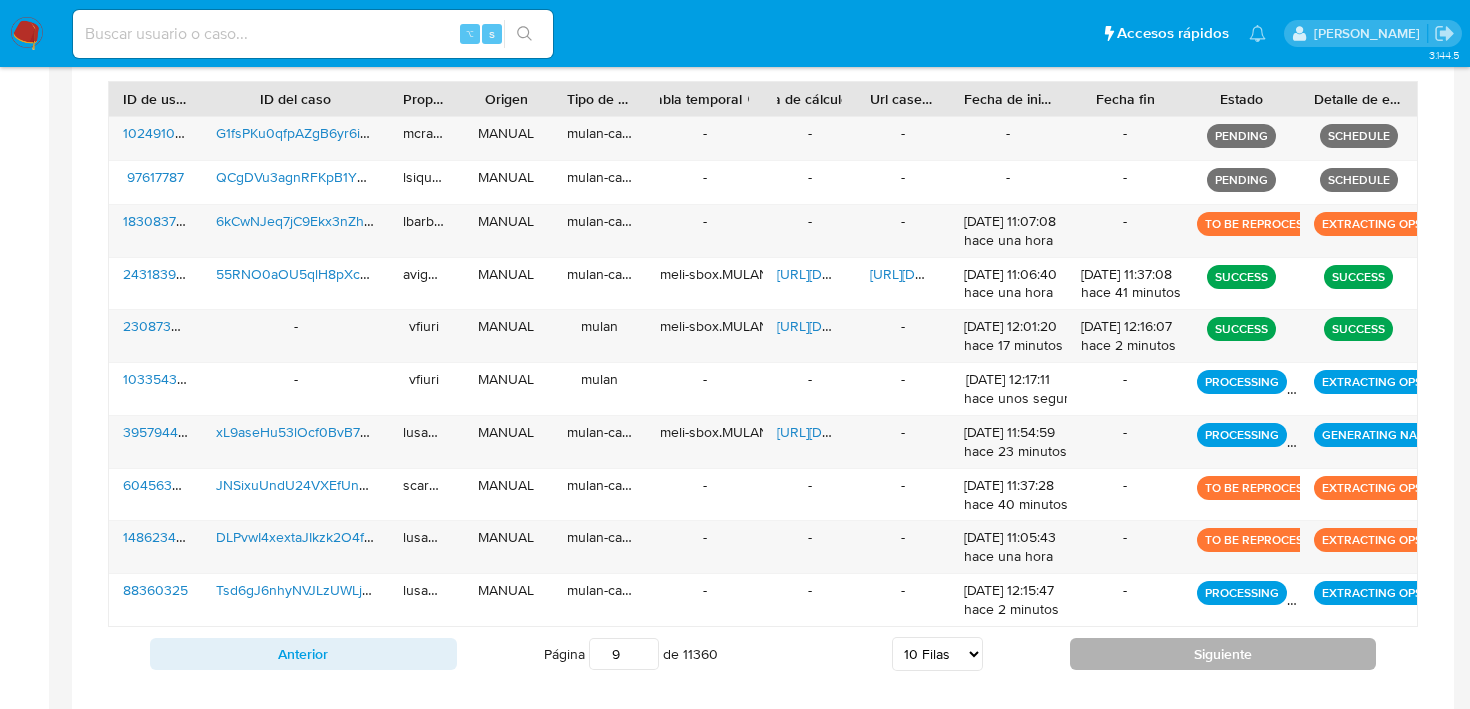 click on "Siguiente" at bounding box center [1223, 654] 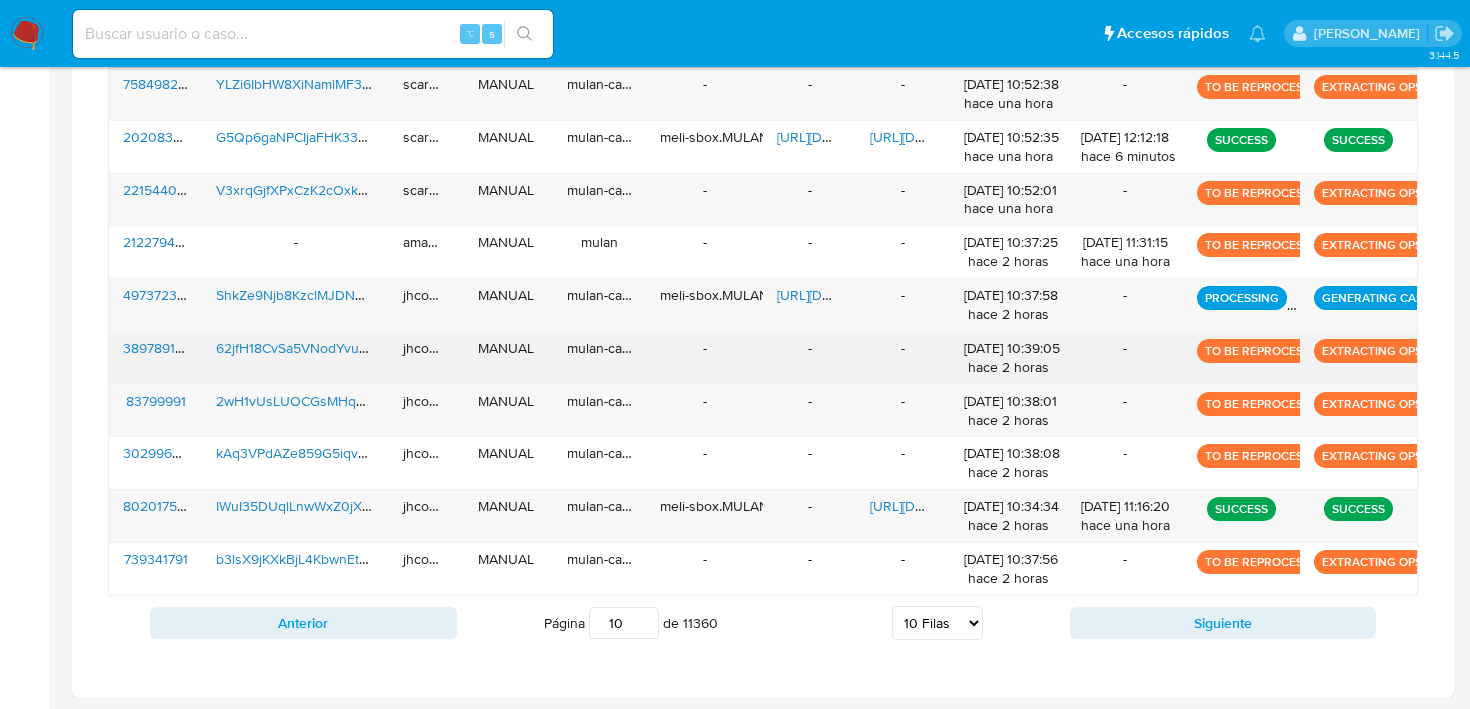 scroll, scrollTop: 782, scrollLeft: 0, axis: vertical 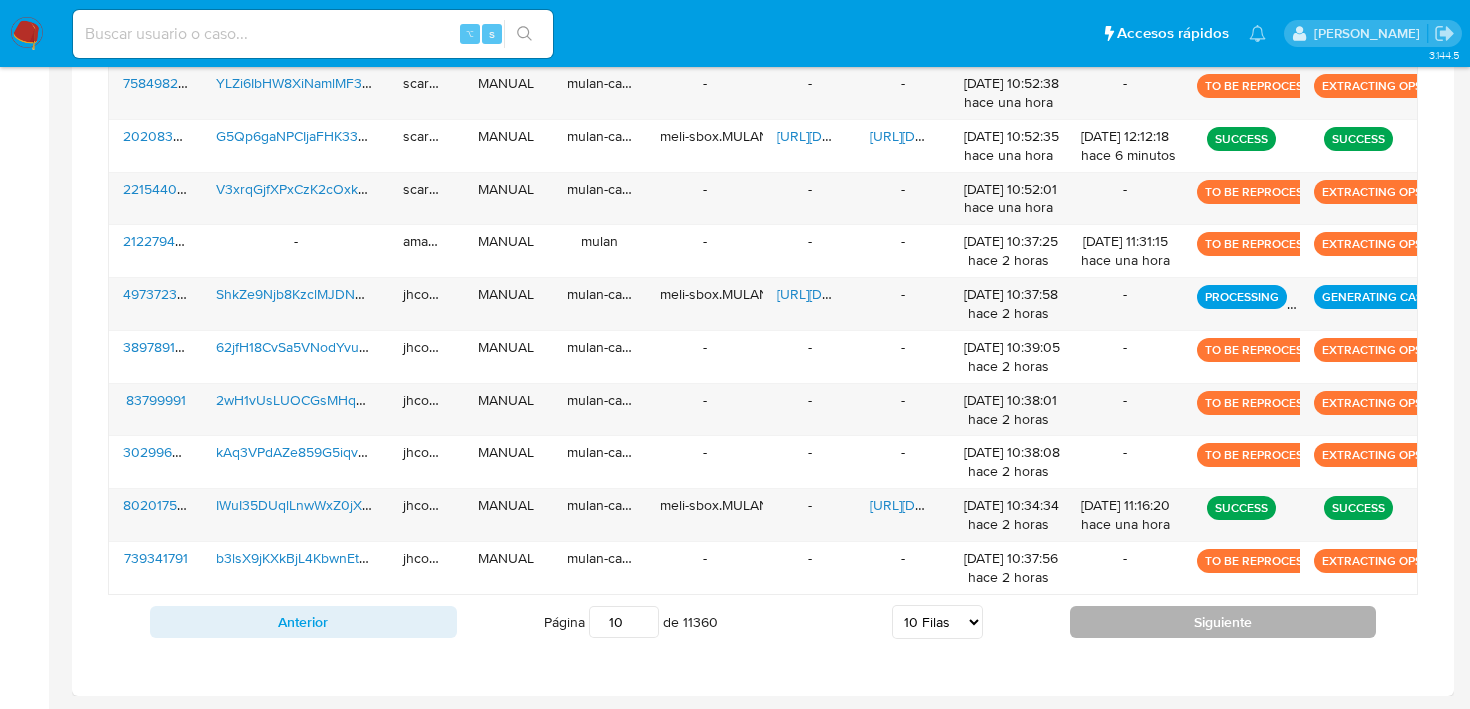 click on "Siguiente" at bounding box center (1223, 622) 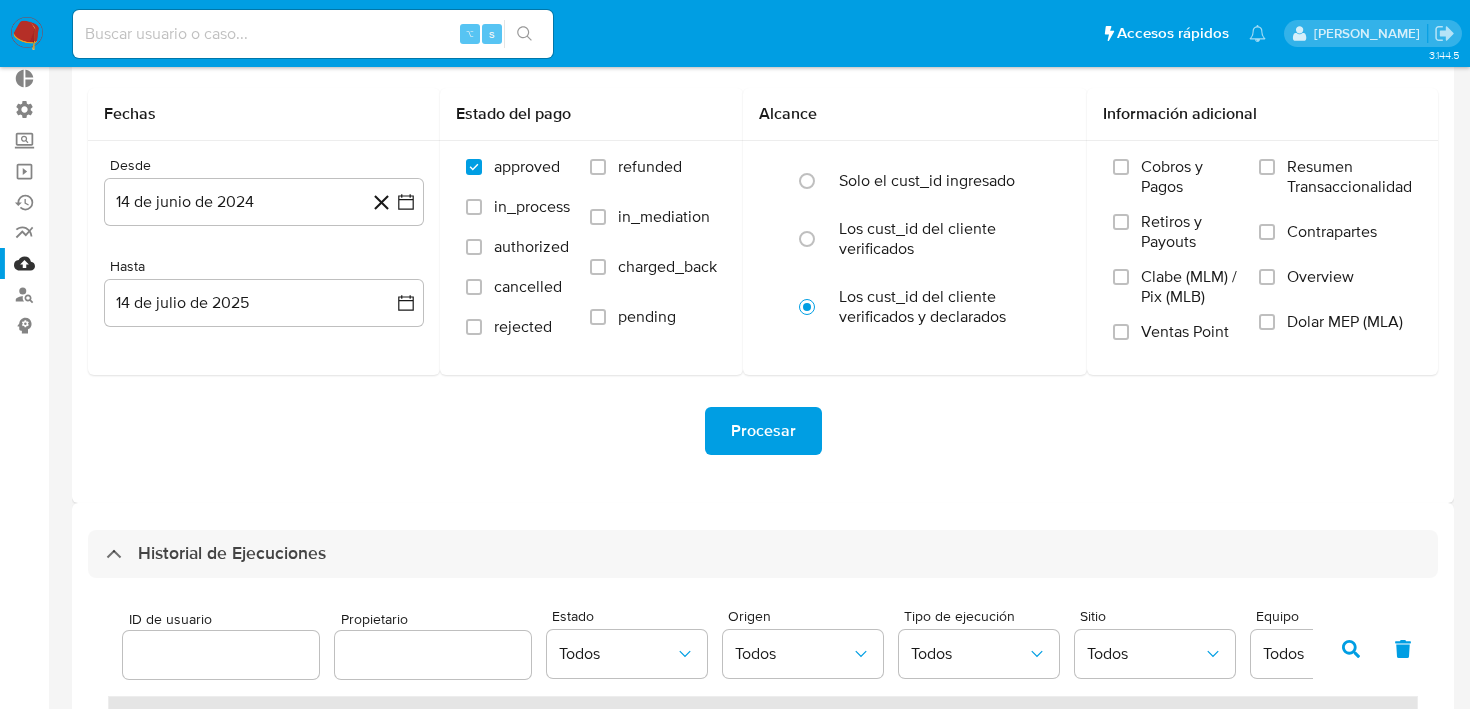 scroll, scrollTop: 193, scrollLeft: 0, axis: vertical 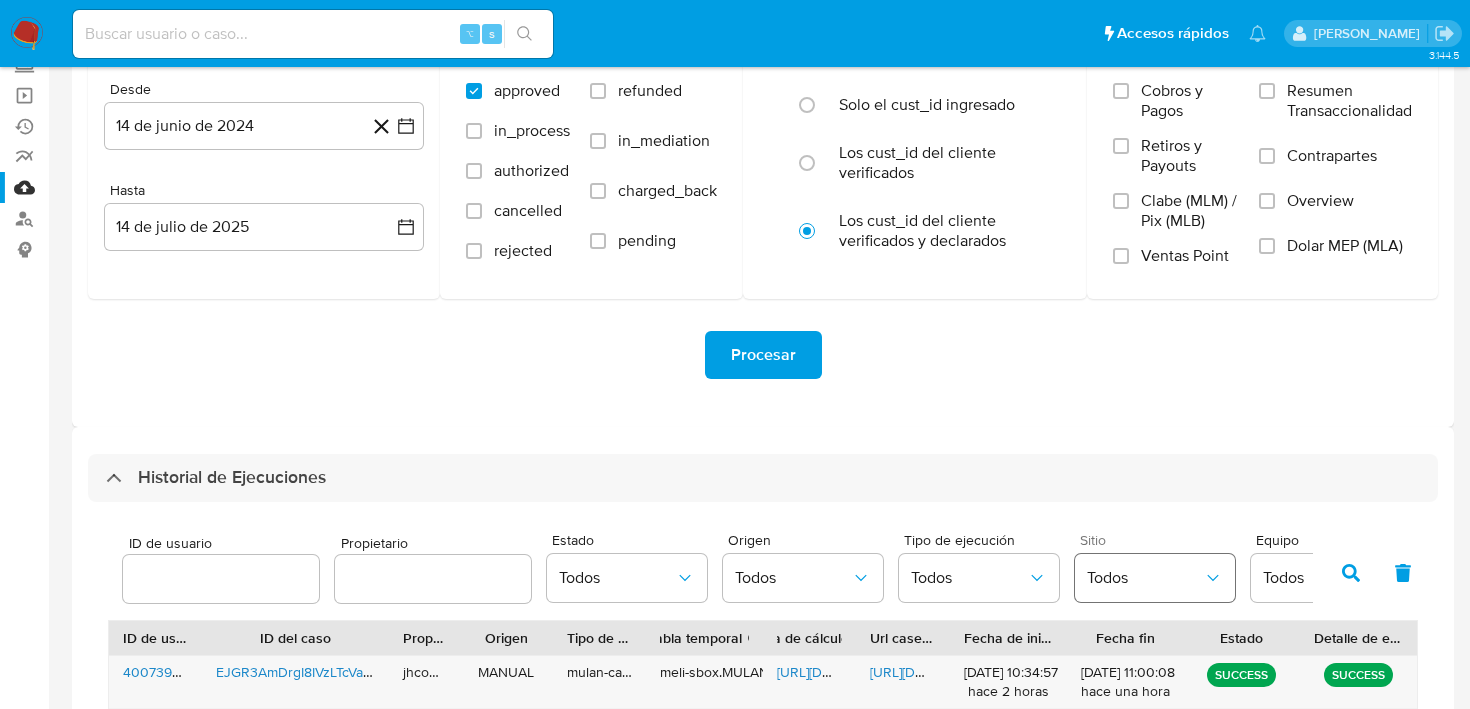 click on "Todos" at bounding box center (1155, 578) 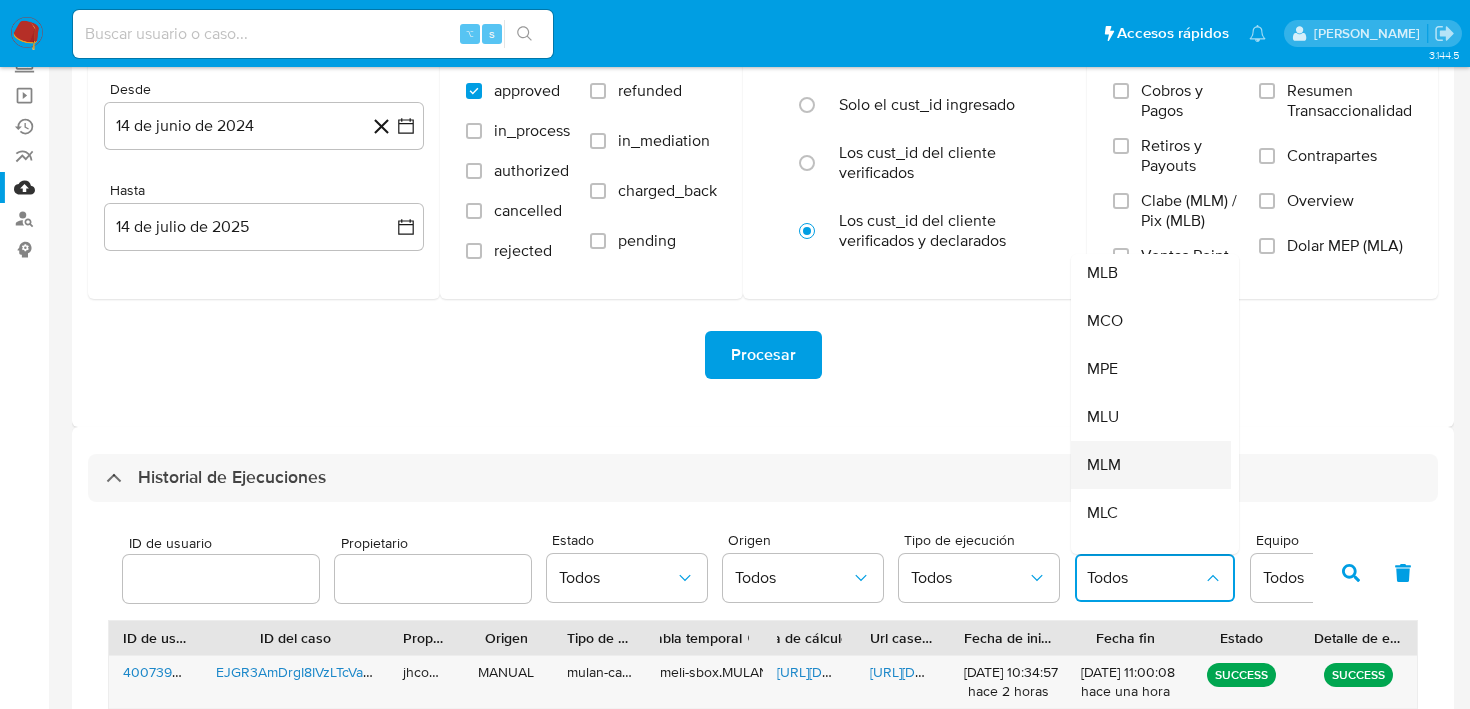 scroll, scrollTop: 0, scrollLeft: 0, axis: both 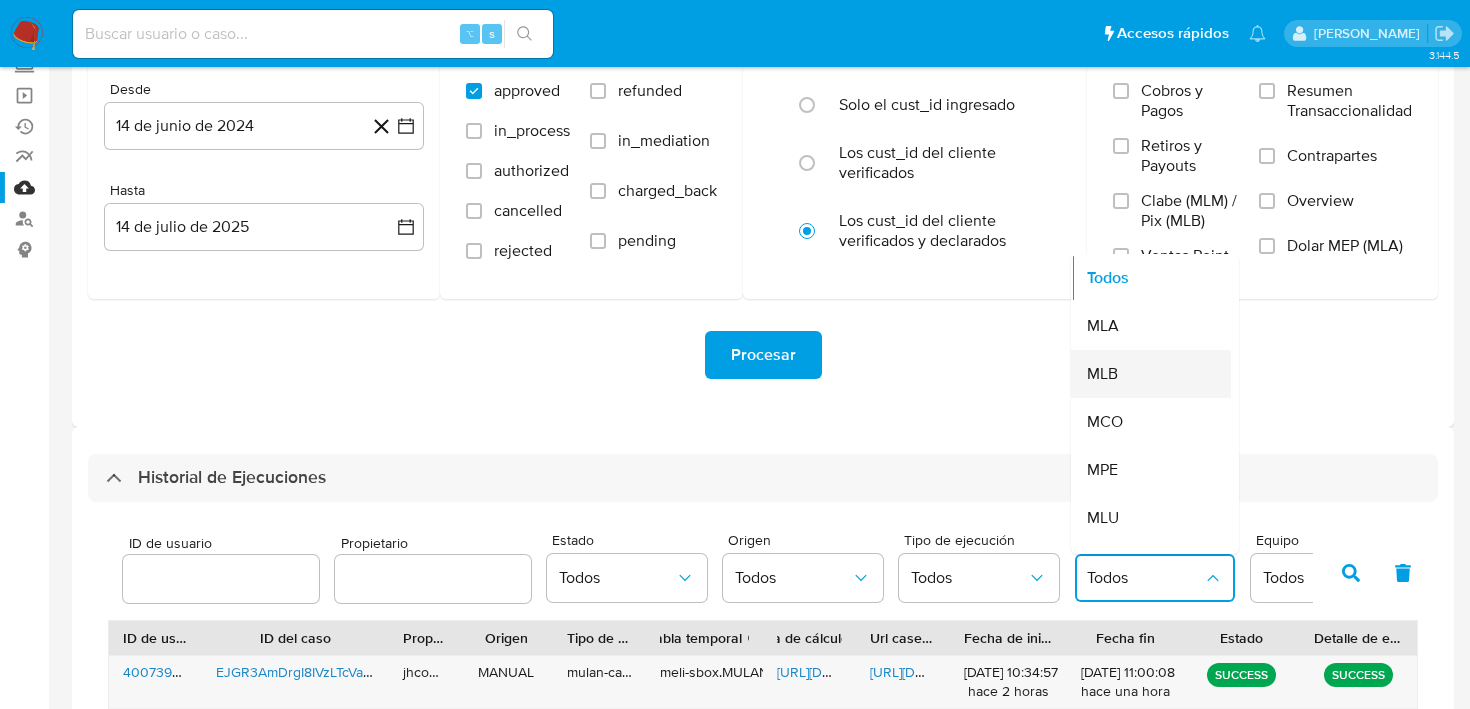 click on "MLB" at bounding box center [1145, 374] 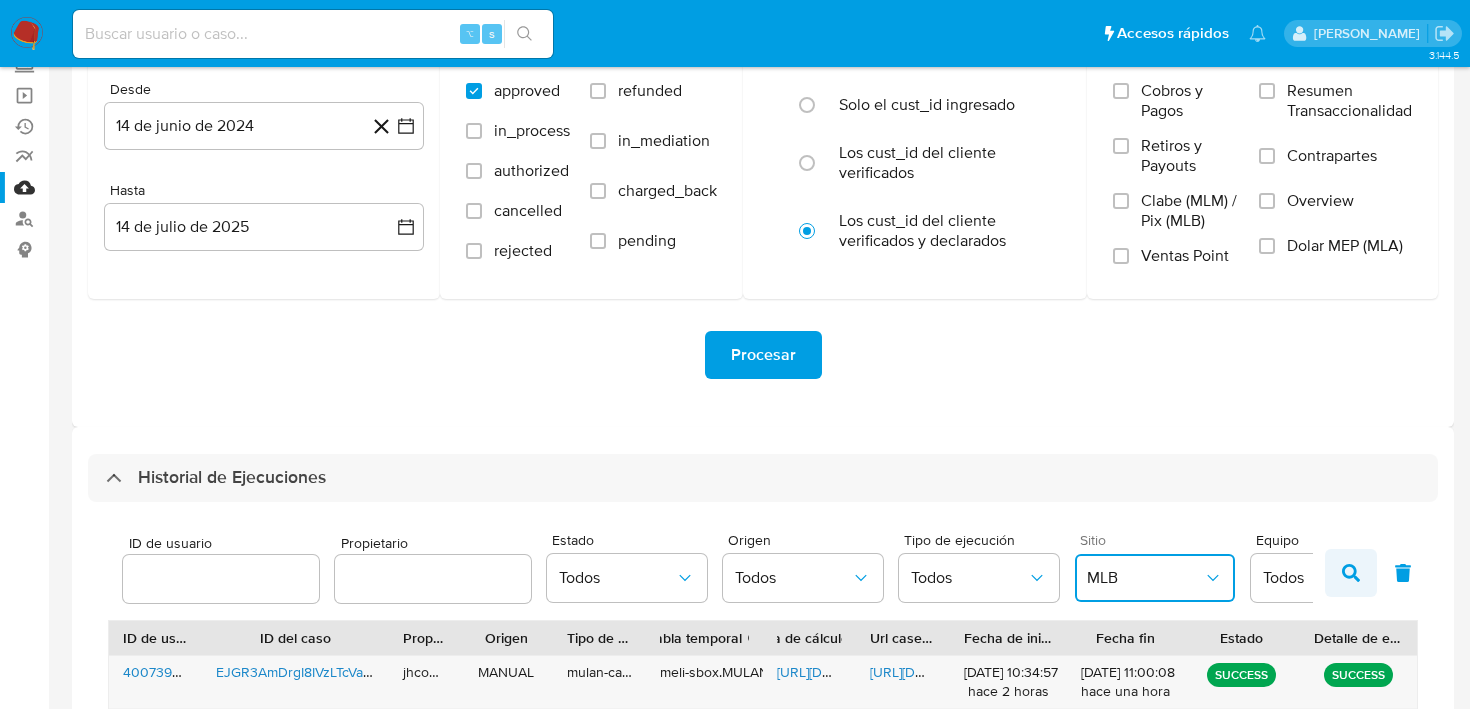 click 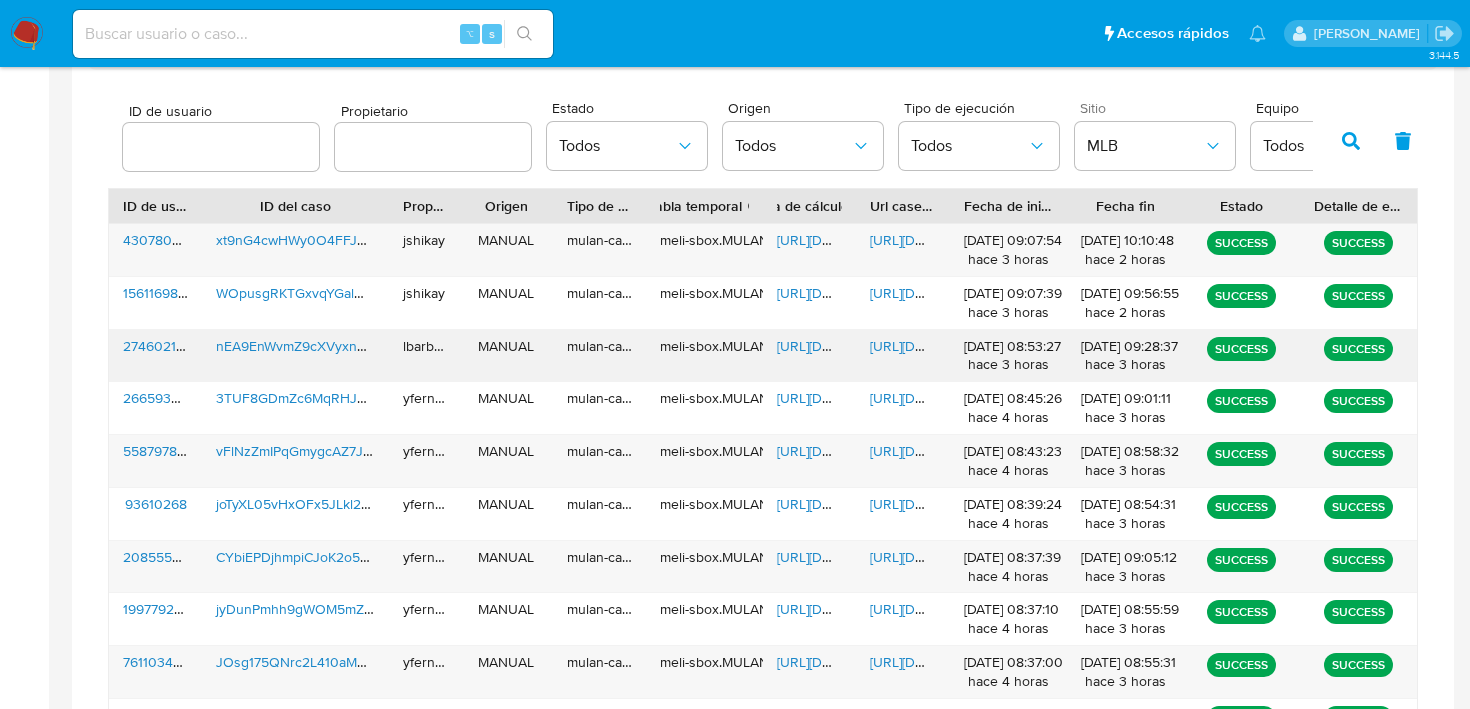 scroll, scrollTop: 782, scrollLeft: 0, axis: vertical 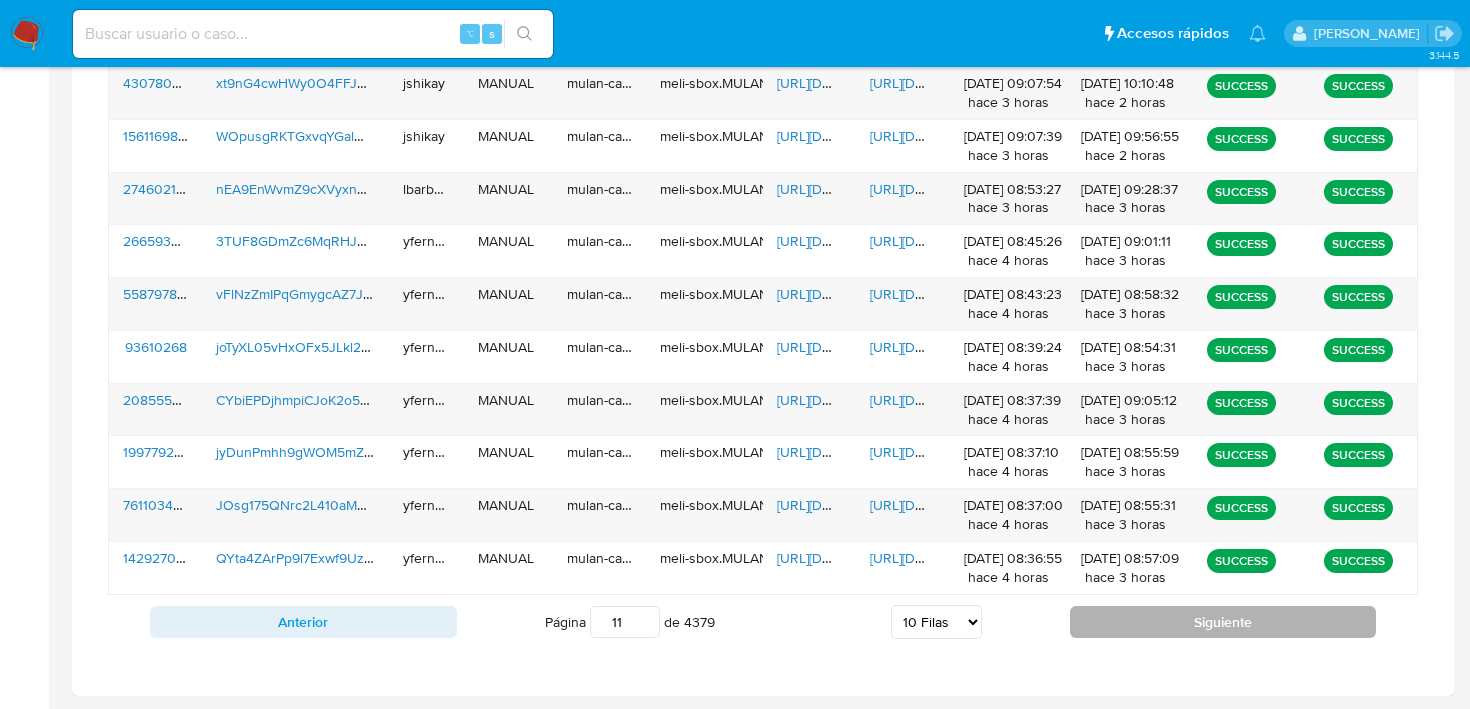 click on "Siguiente" at bounding box center (1223, 622) 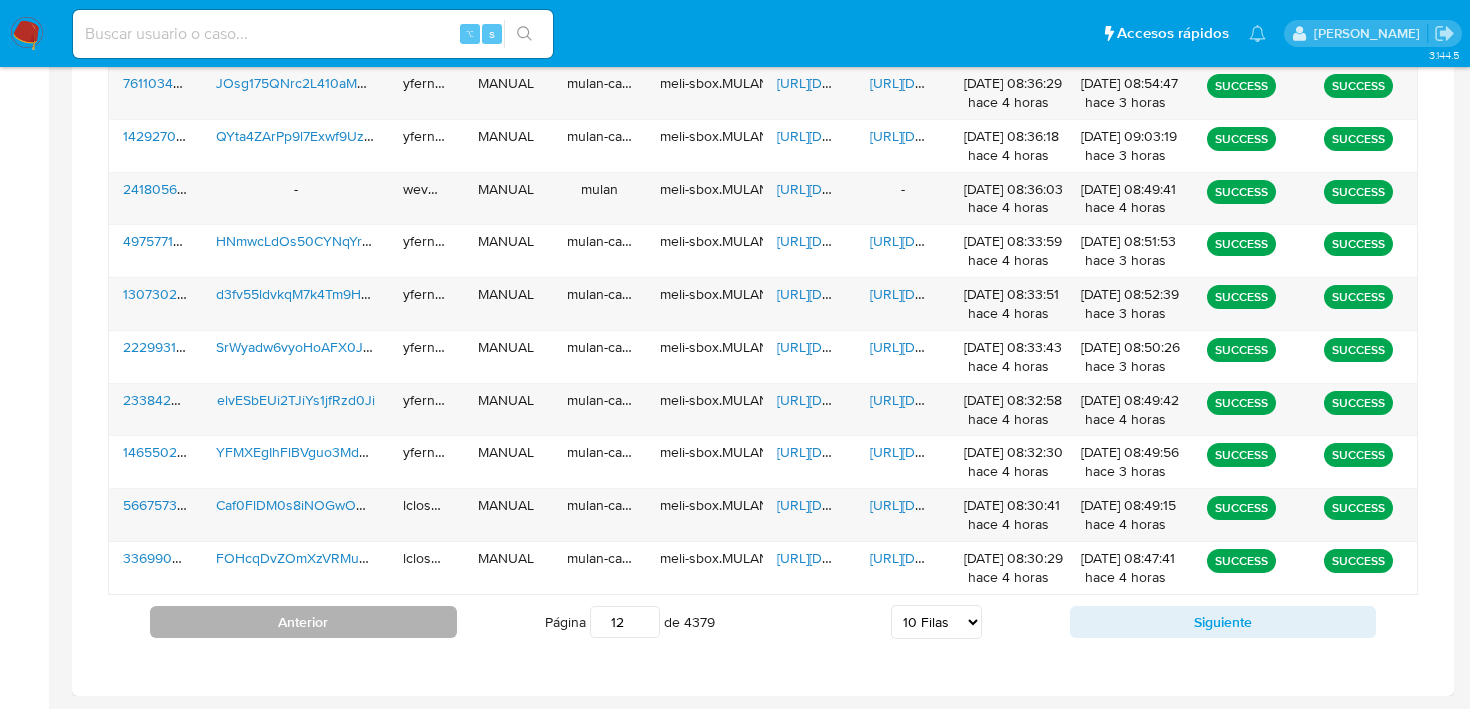 click on "Anterior" at bounding box center (303, 622) 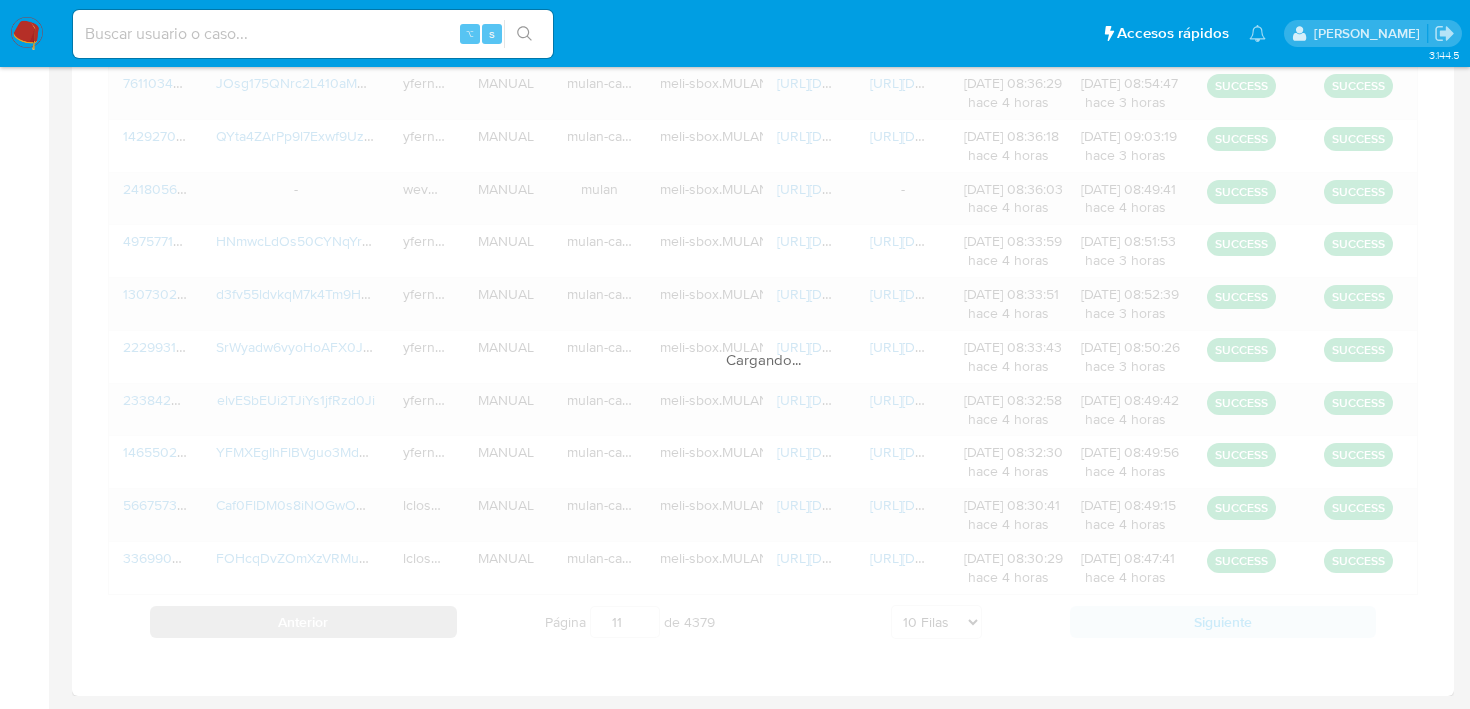 click on "ID de usuario ID del caso Propietario Origen Tipo de ejecución Tabla temporal Duración de tablas   Finalizado Exitoso :  1 día Con error :  7 días Hoja de cálculo   Si el campo esta vacío, es por un error generando Mulan Url caseLog Fecha de inicio Fecha fin Estado Detalle de estado 761103404 JOsg175QNrc2L410aMTWqpoR yfernandes MANUAL mulan-caselog meli-sbox.MULANIT.mulan_result_yfernandes_20250714T073628_4e13_761103404 https://docs.google.com/spreadsheets/d/10GEYBEOtqXxqlSvmfZWTt0mEXKYMlDqEzx9EuQn2Sjc/edit https://docs.google.com/document/d/1q962Ekm8WayzKa5MBeQJ4KXy5nZFDDWb32WZEbeqlBU/edit 14/07/2025 08:36:29 hace 4 horas 14/07/2025 08:54:47 hace 3 horas SUCCESS SUCCESS 1429270850 QYta4ZArPp9l7Exwf9Uz9DIJ yfernandes MANUAL mulan-caselog meli-sbox.MULANIT.mulan_result_yfernandes_20250714T073617_e5c4_1429270850 https://docs.google.com/spreadsheets/d/1gUAz2sjnqaKPKDq-a__xhq8HjRWQzeP0nhHMEdR2_eM/edit https://docs.google.com/document/d/1HxWR7XEE_5vfFZLjbF6YKHy5FiT3-s0ajSenxoZWxl4/edit 14/07/2025 08:36:18 -" at bounding box center (763, 340) 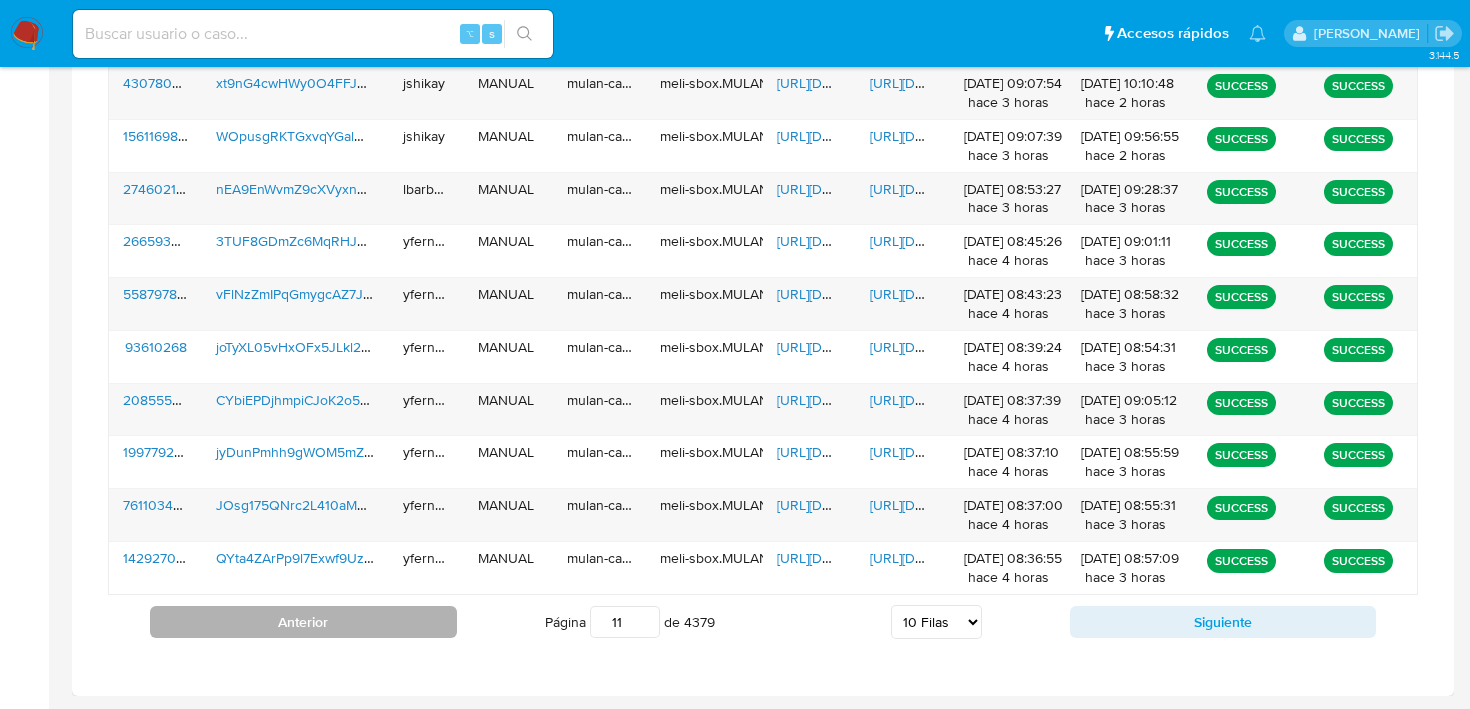 click on "Anterior" at bounding box center [303, 622] 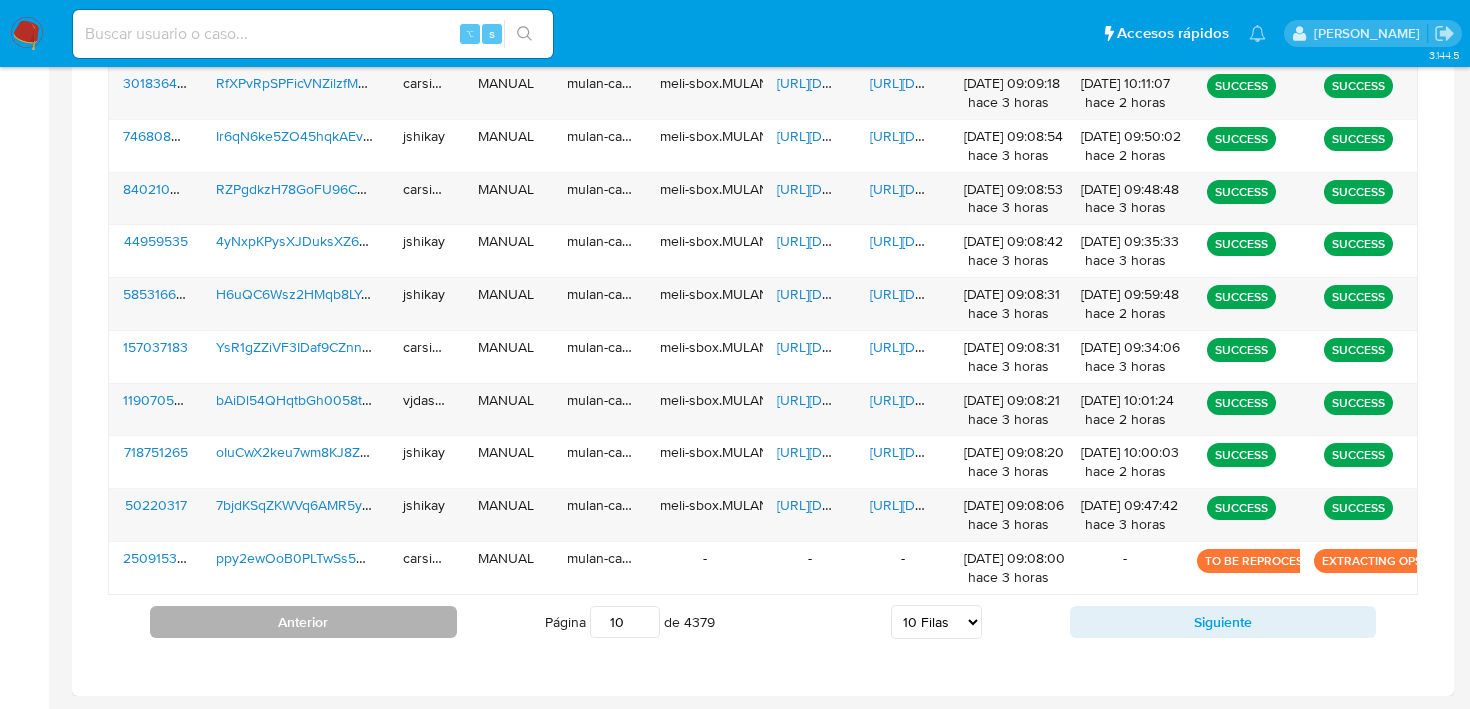 click on "Anterior" at bounding box center (303, 622) 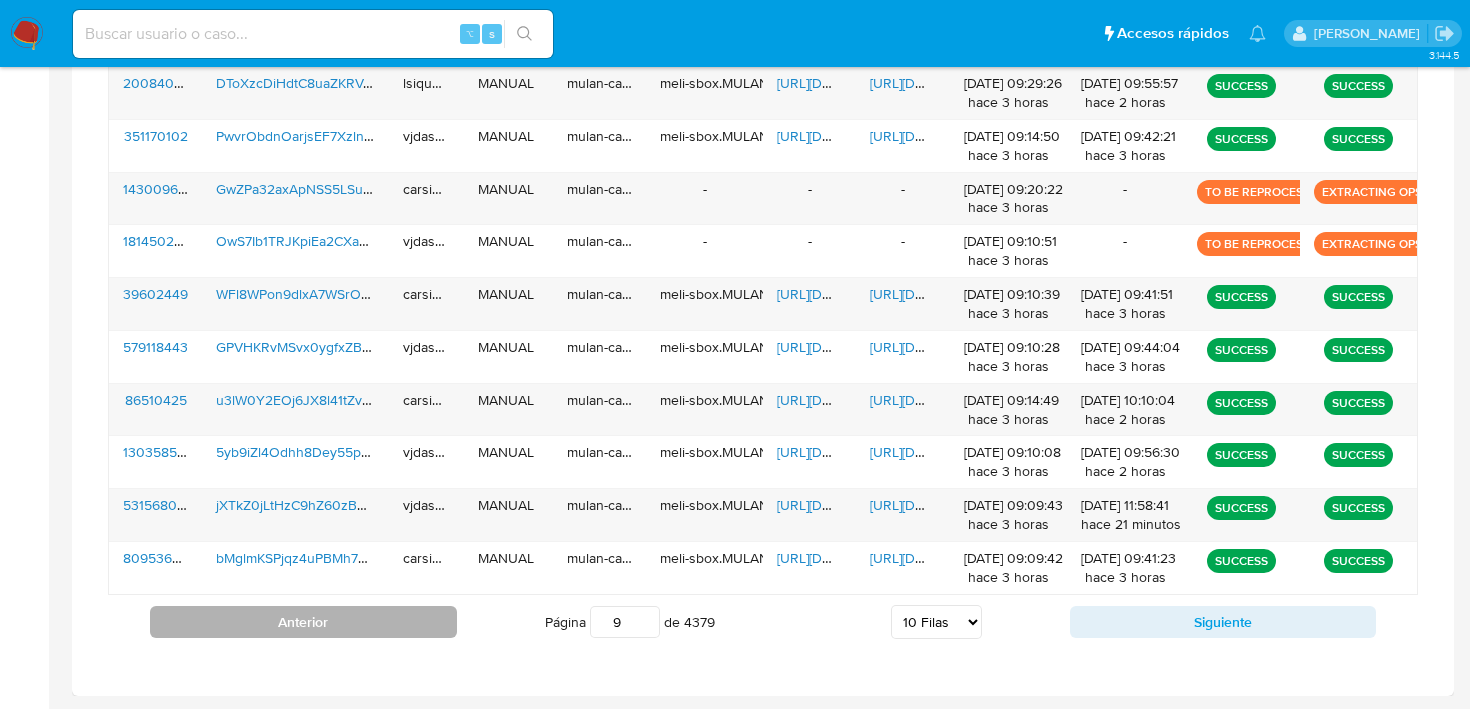 click on "Anterior" at bounding box center [303, 622] 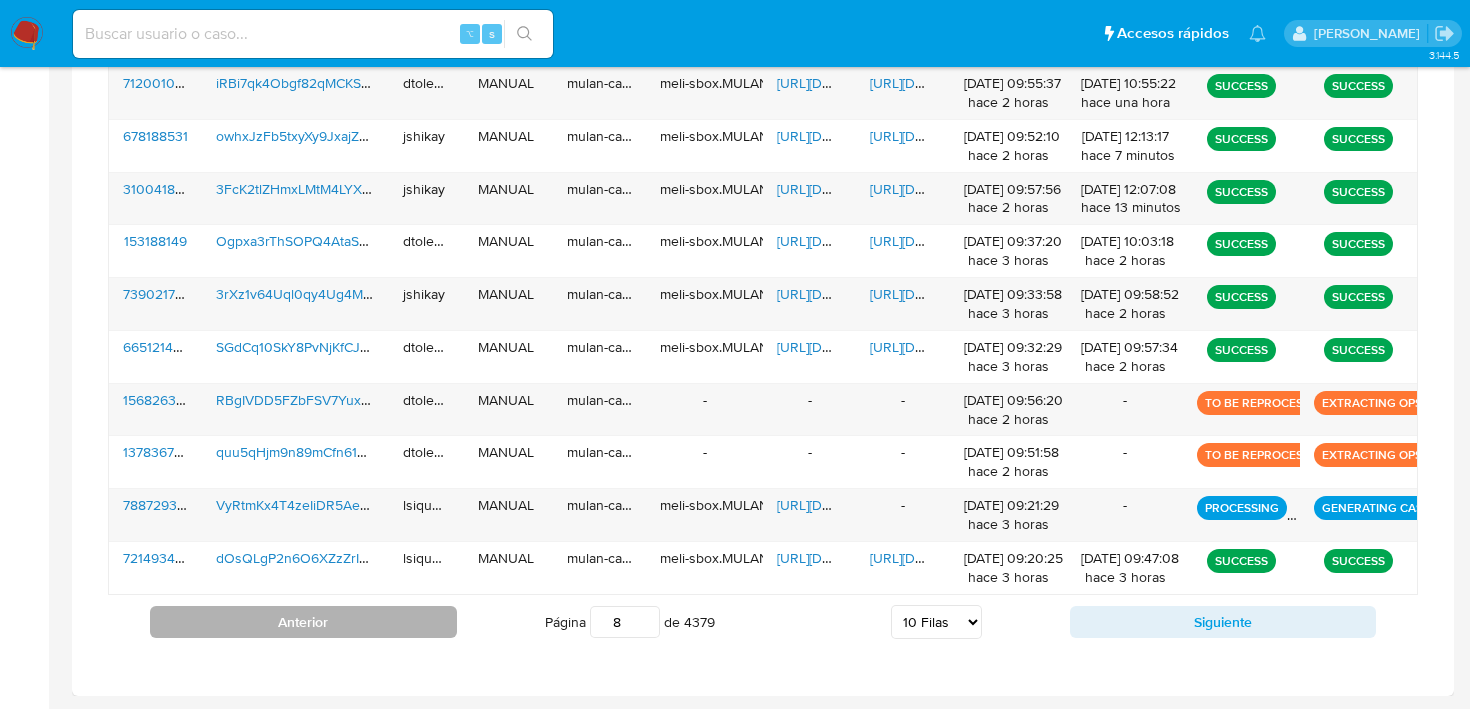click on "Anterior" at bounding box center [303, 622] 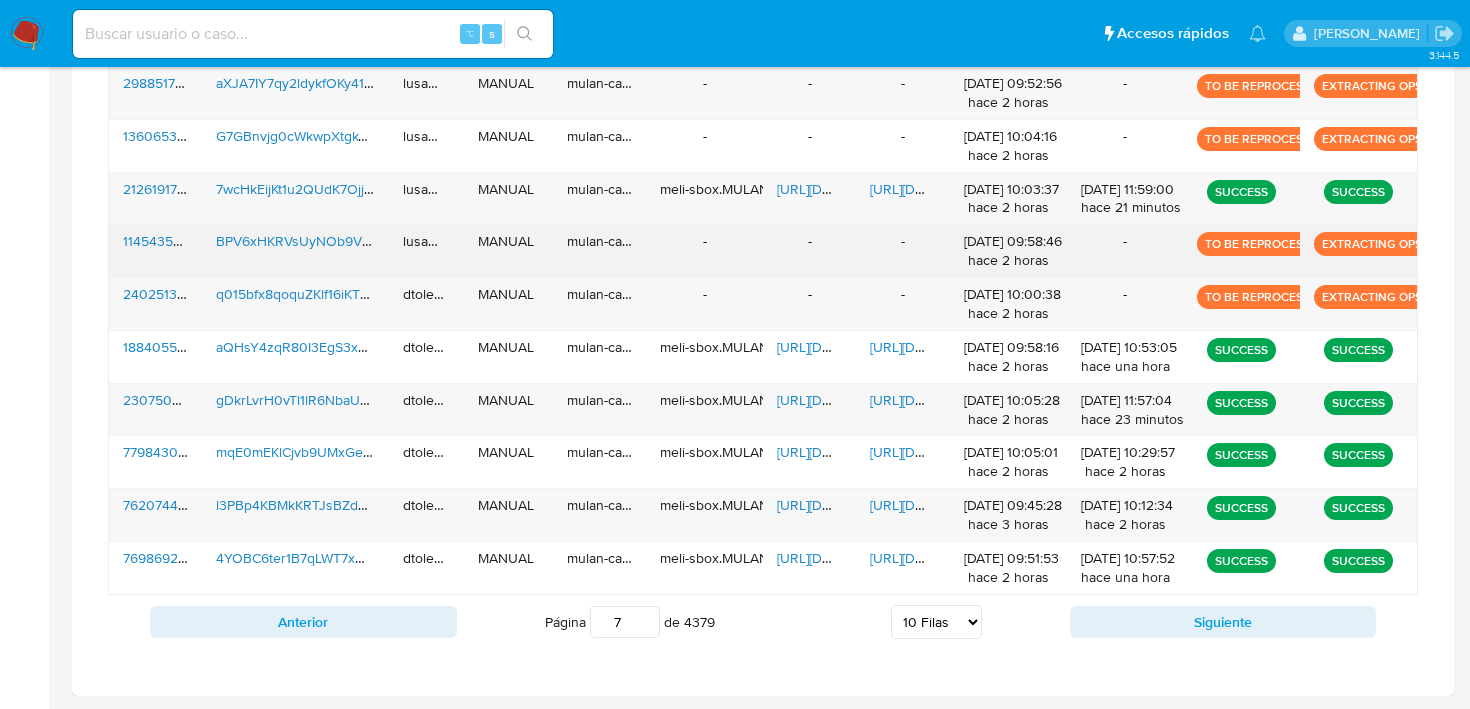 click on "1145435635" at bounding box center [160, 241] 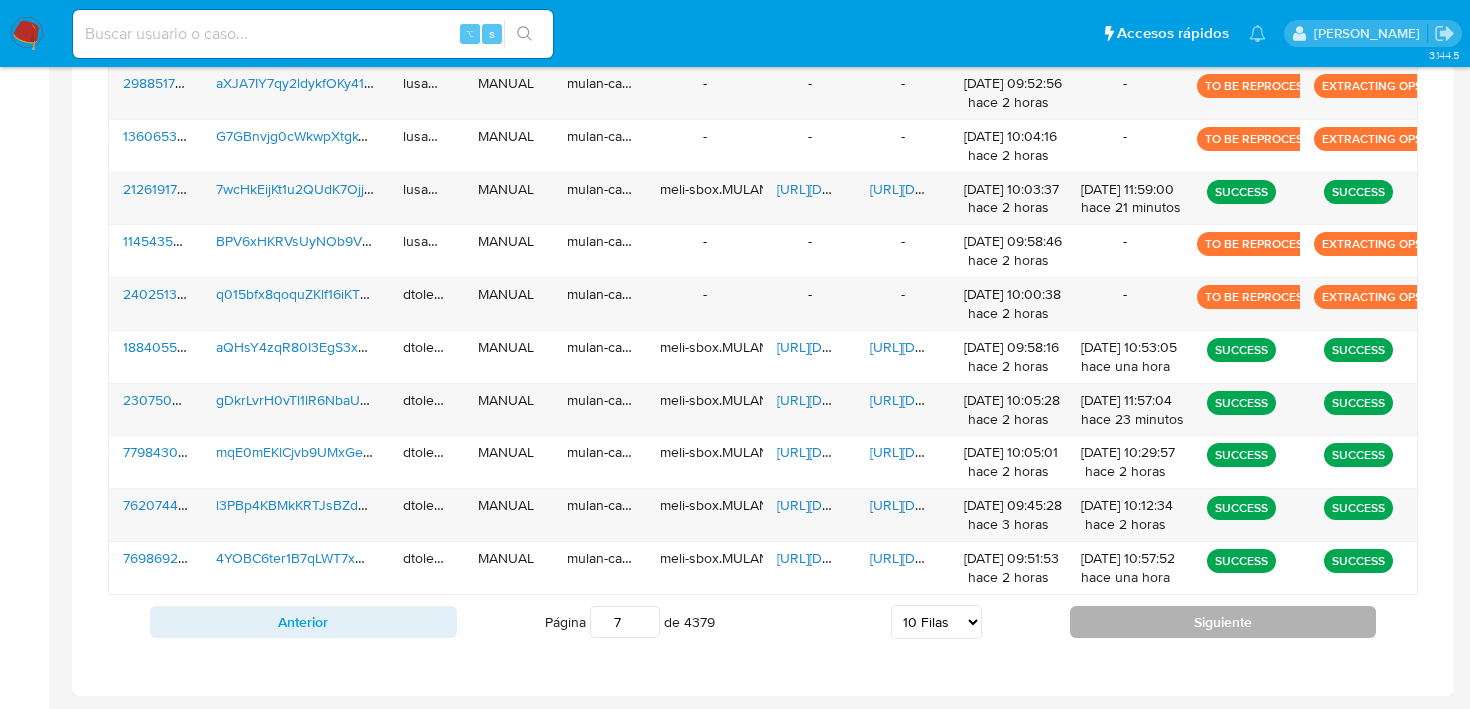 click on "Siguiente" at bounding box center [1223, 622] 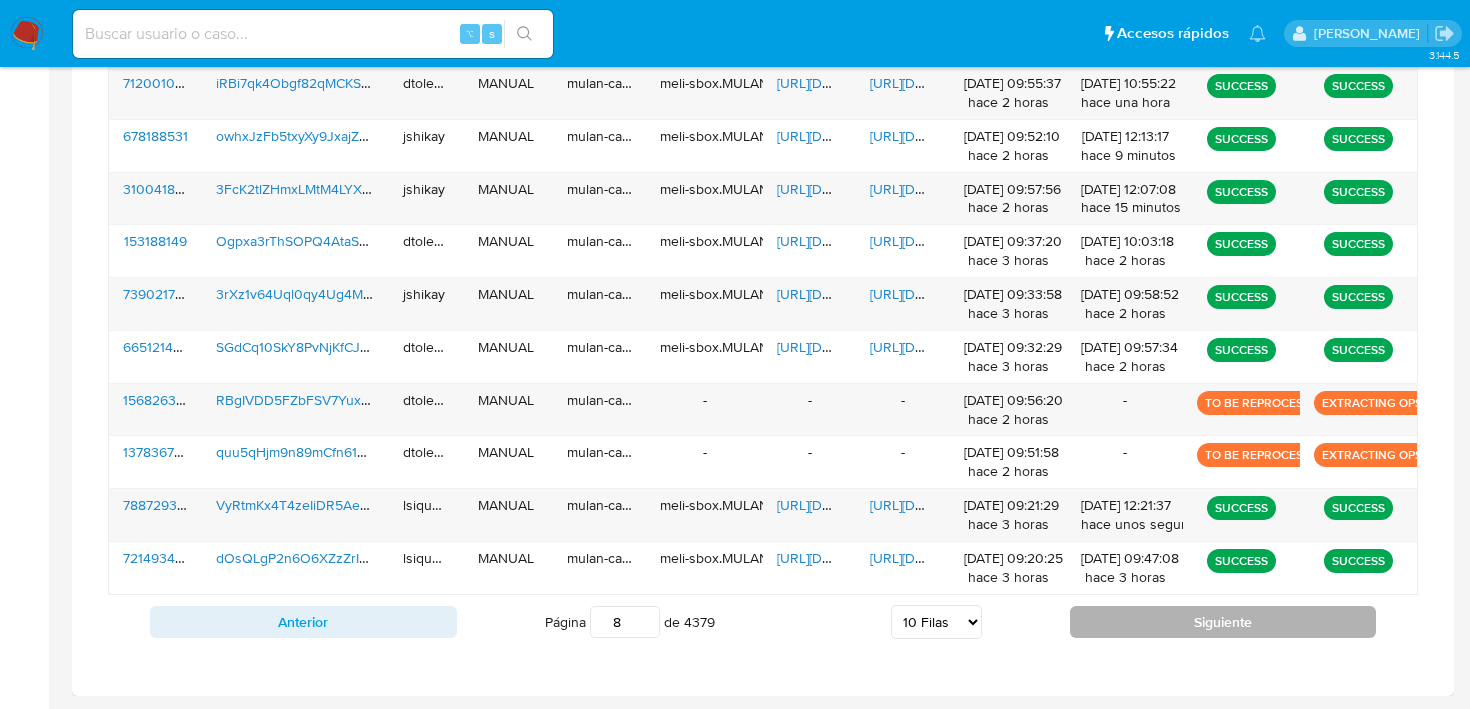click on "Siguiente" at bounding box center (1223, 622) 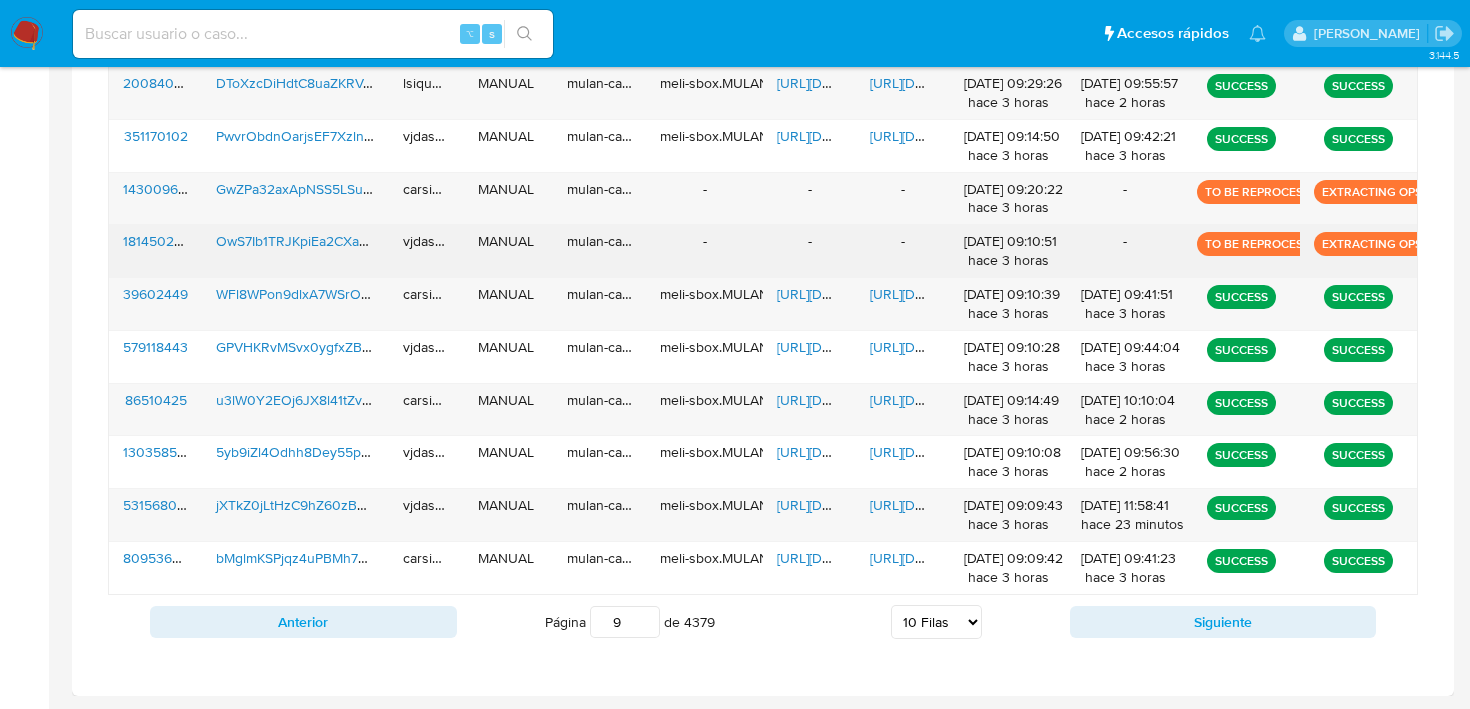 click on "1814502674" at bounding box center (160, 241) 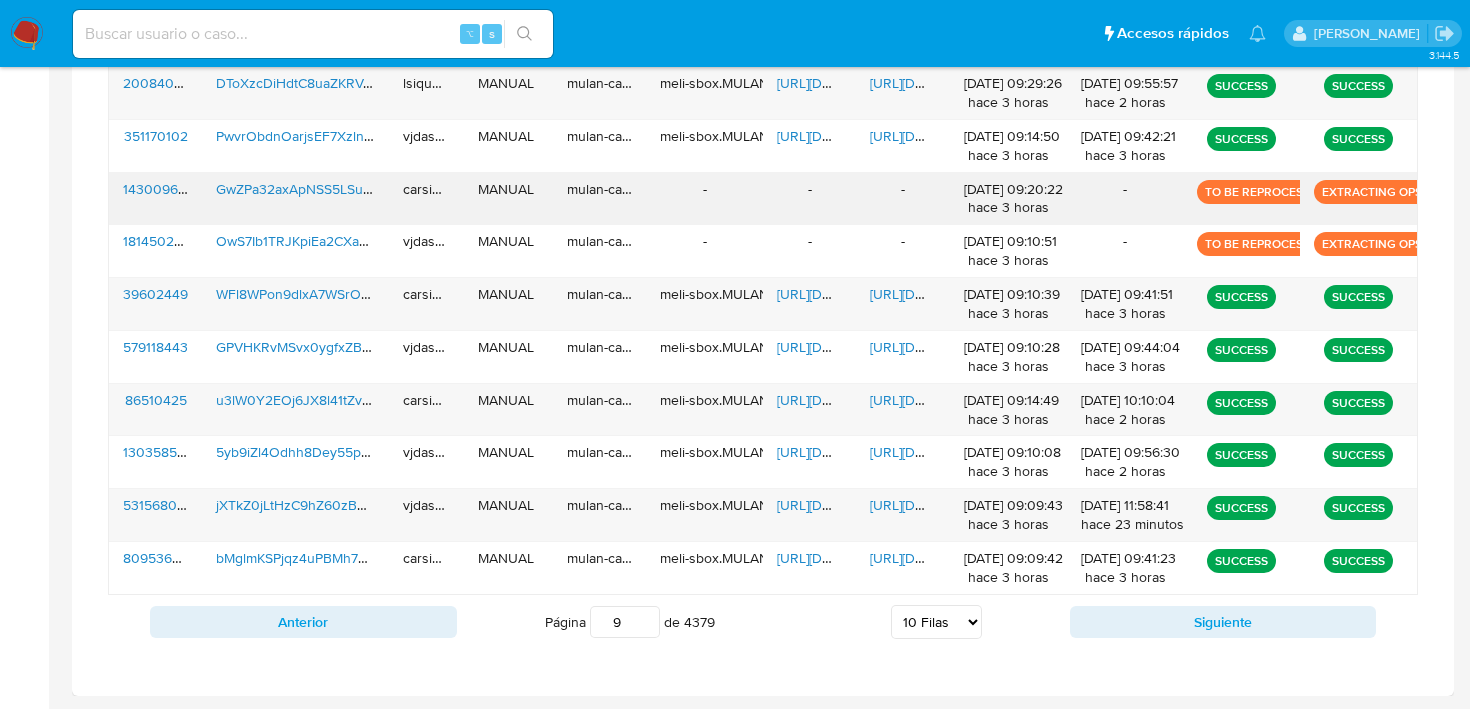 click on "1430096356" at bounding box center (162, 189) 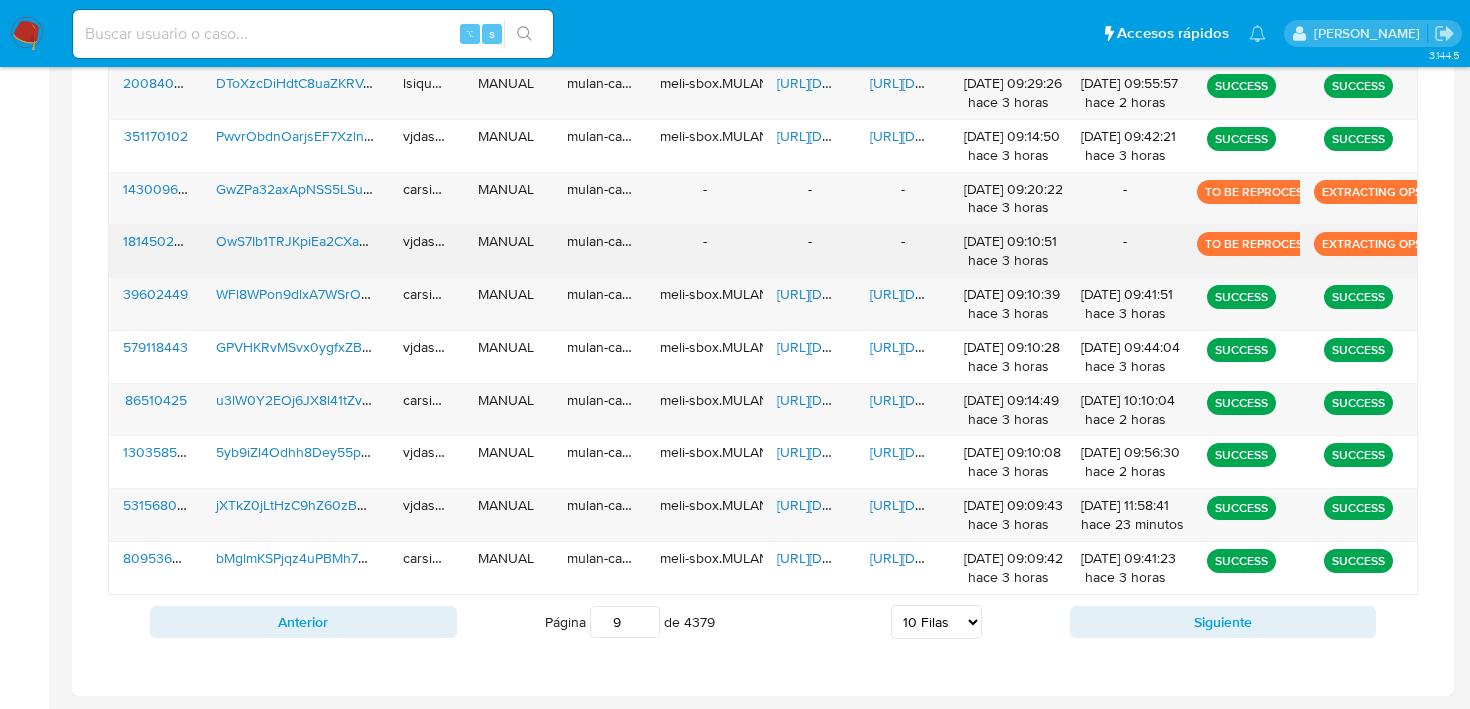 click on "1814502674" at bounding box center [160, 241] 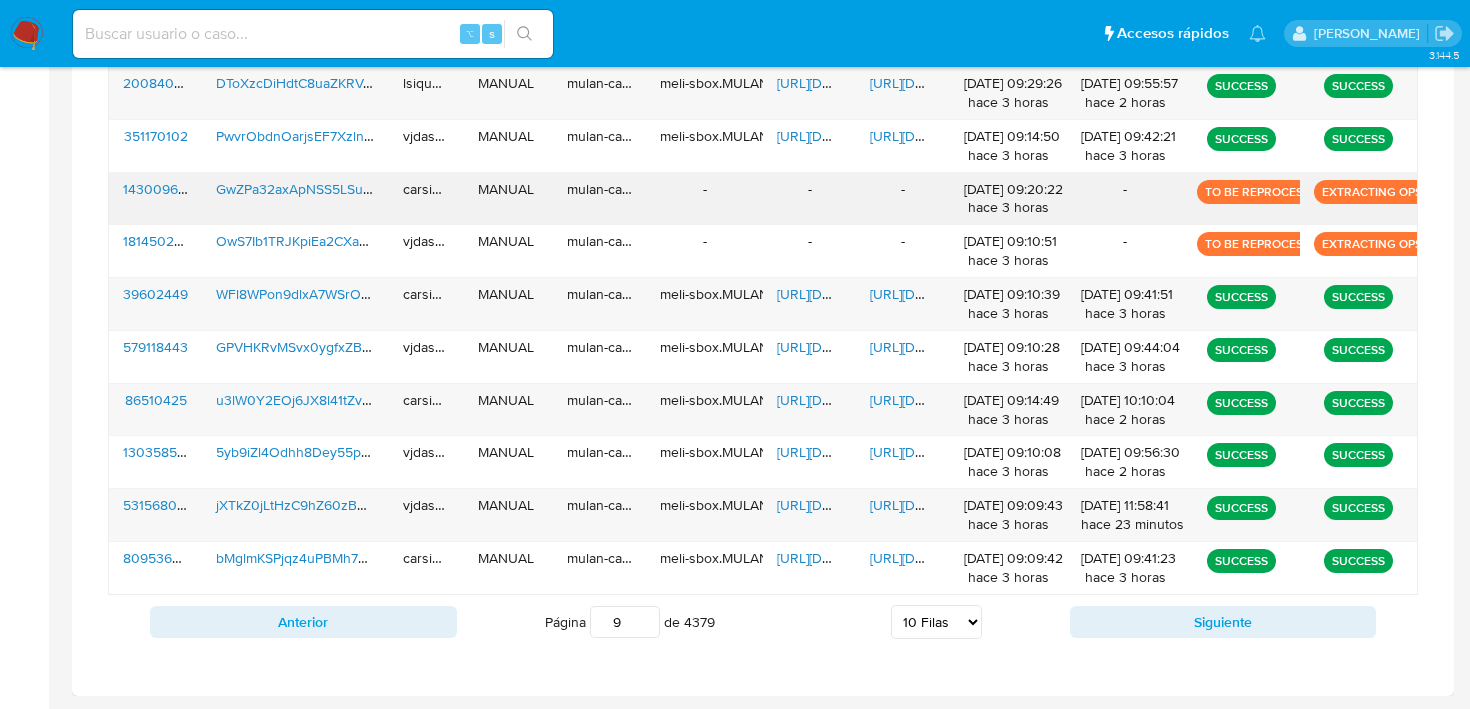 click on "1430096356" at bounding box center (162, 189) 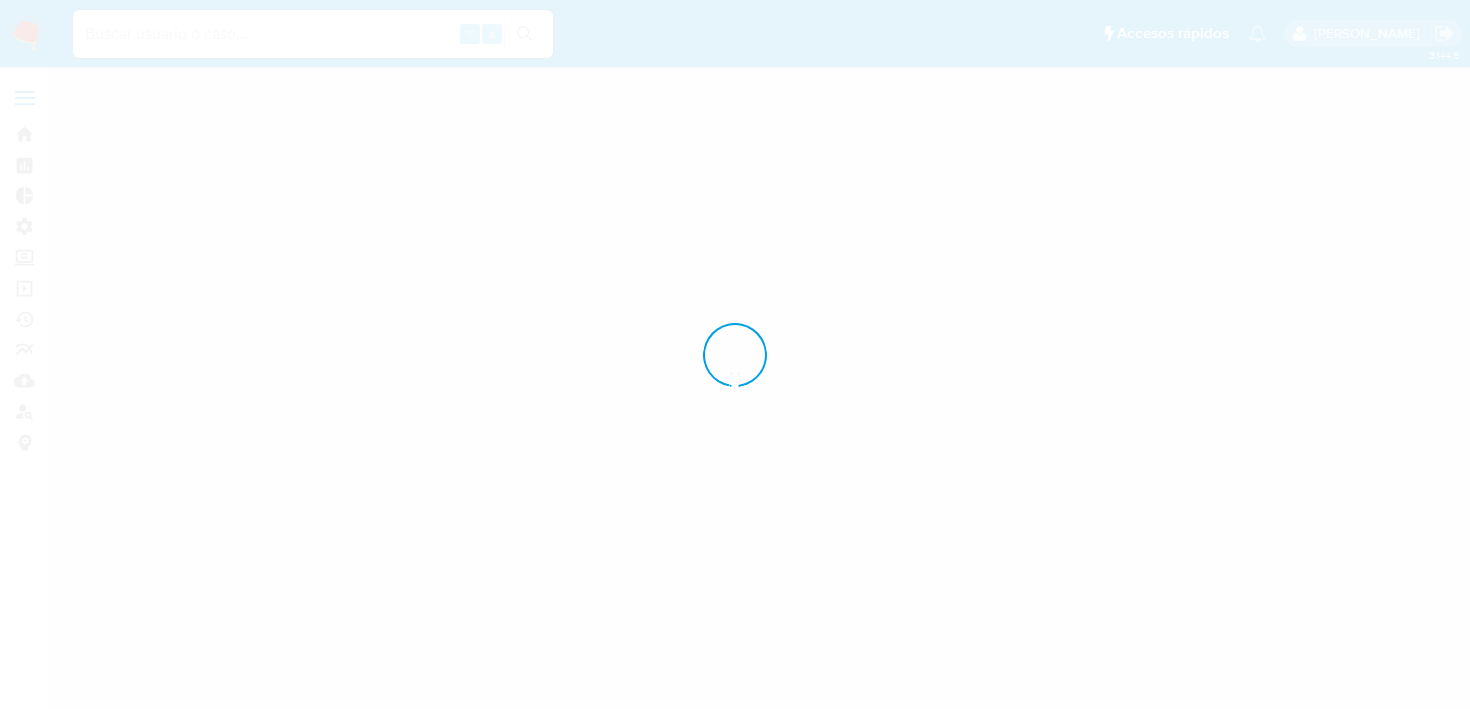 scroll, scrollTop: 0, scrollLeft: 0, axis: both 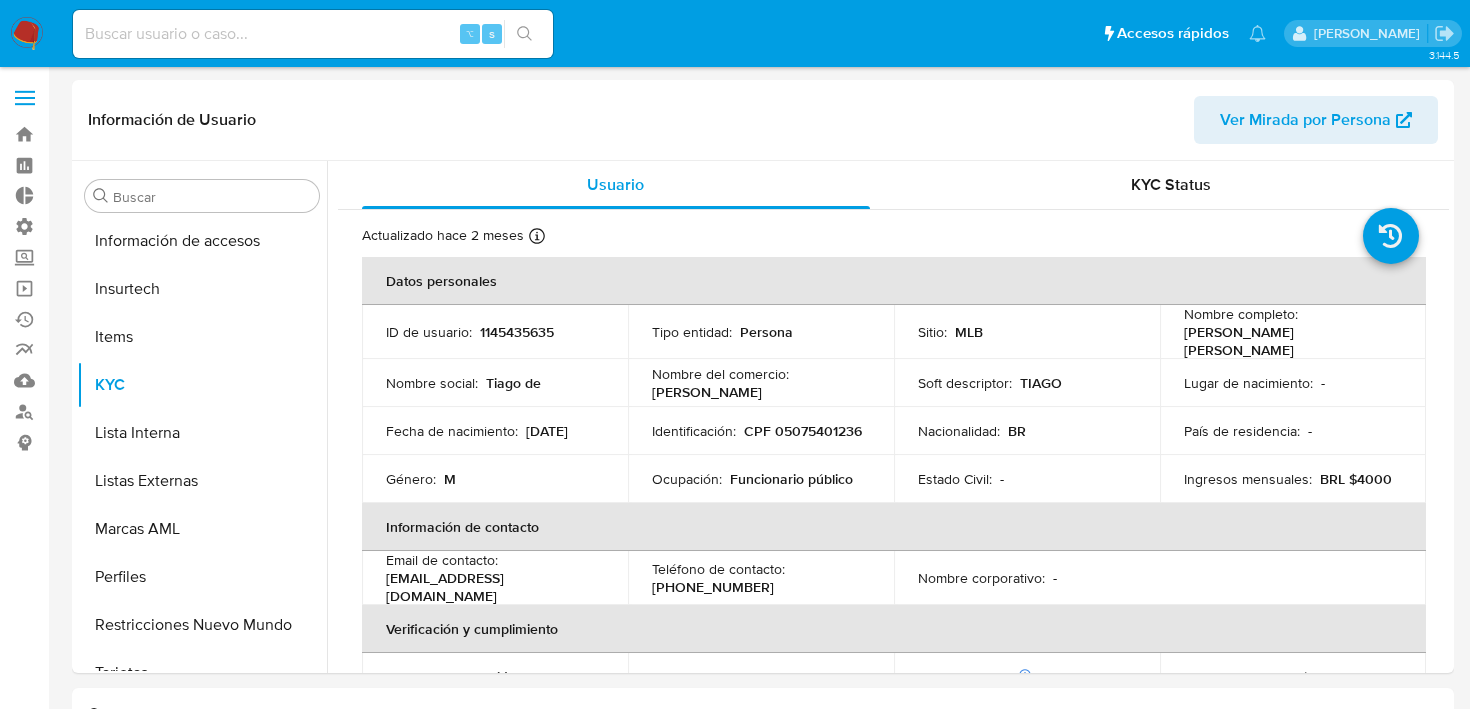 select on "10" 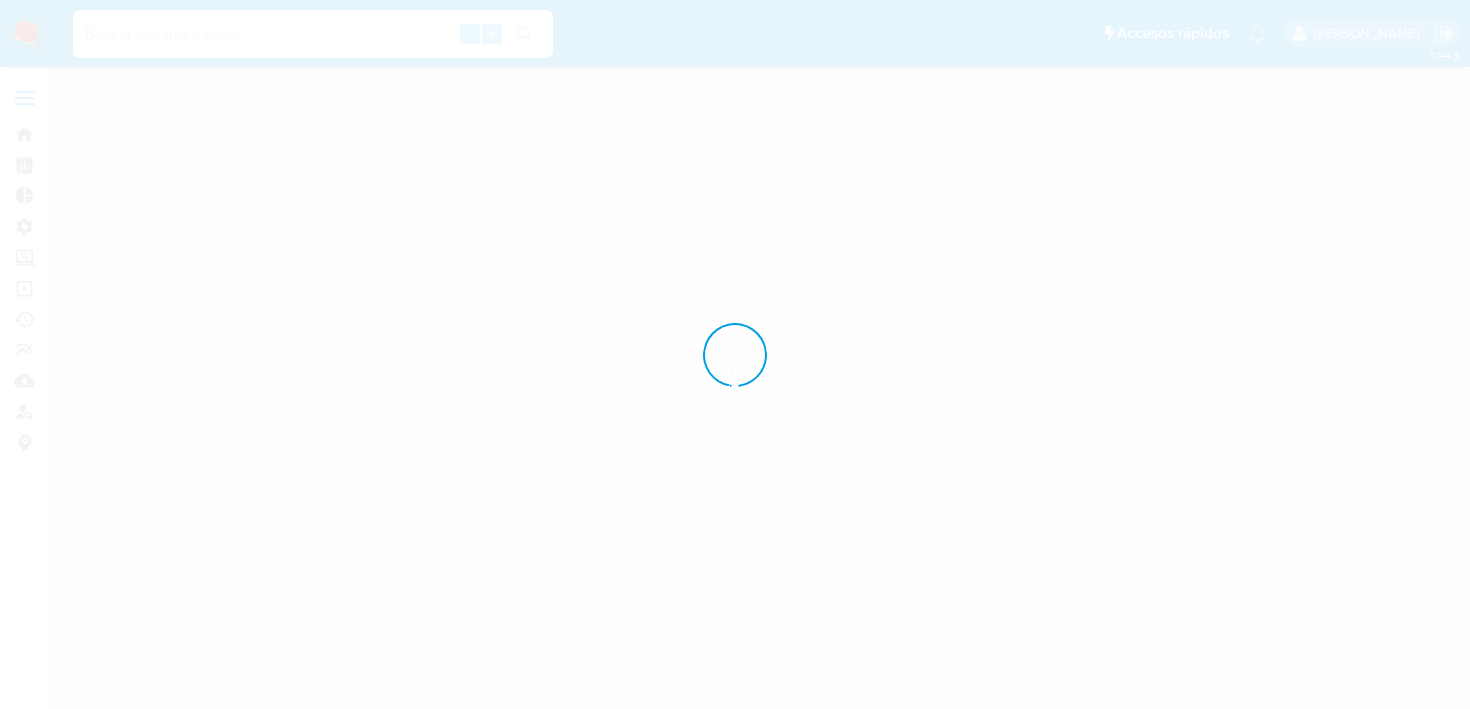 scroll, scrollTop: 0, scrollLeft: 0, axis: both 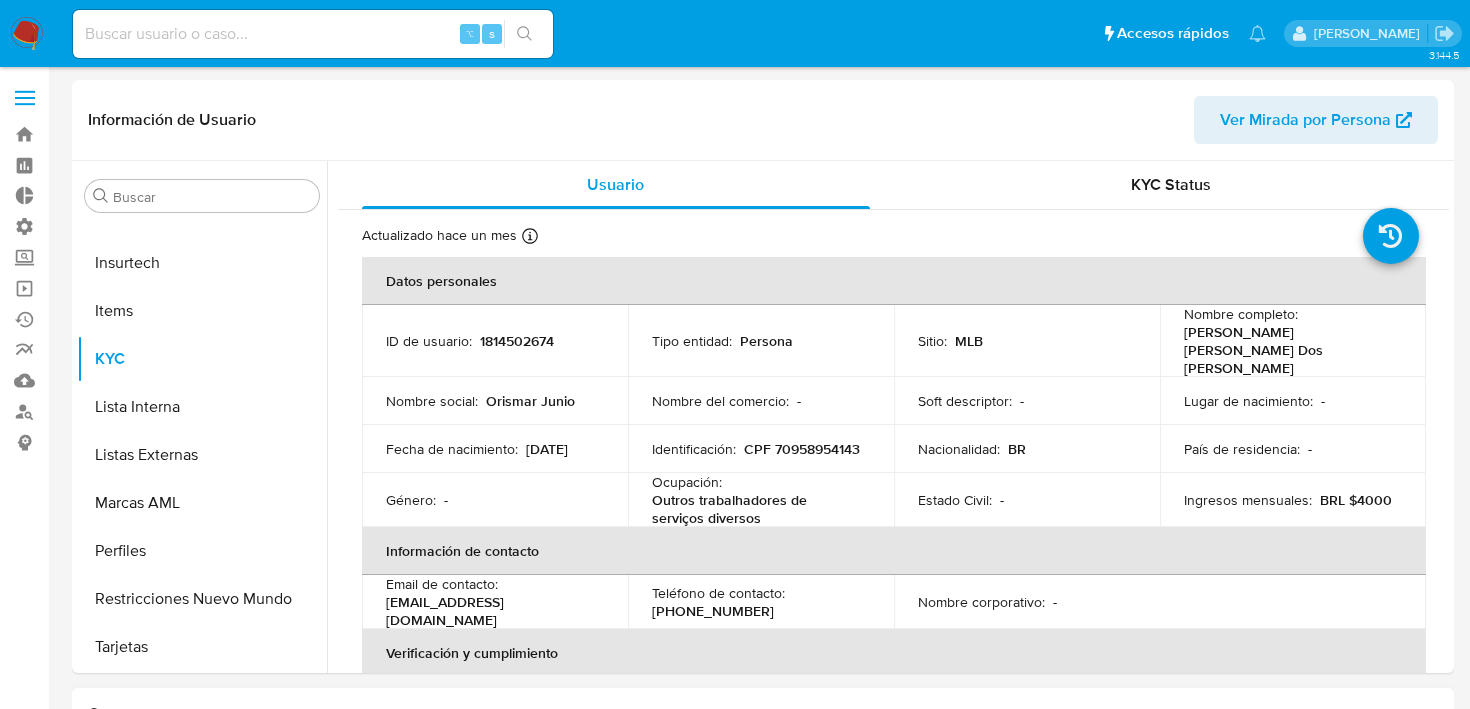 select on "10" 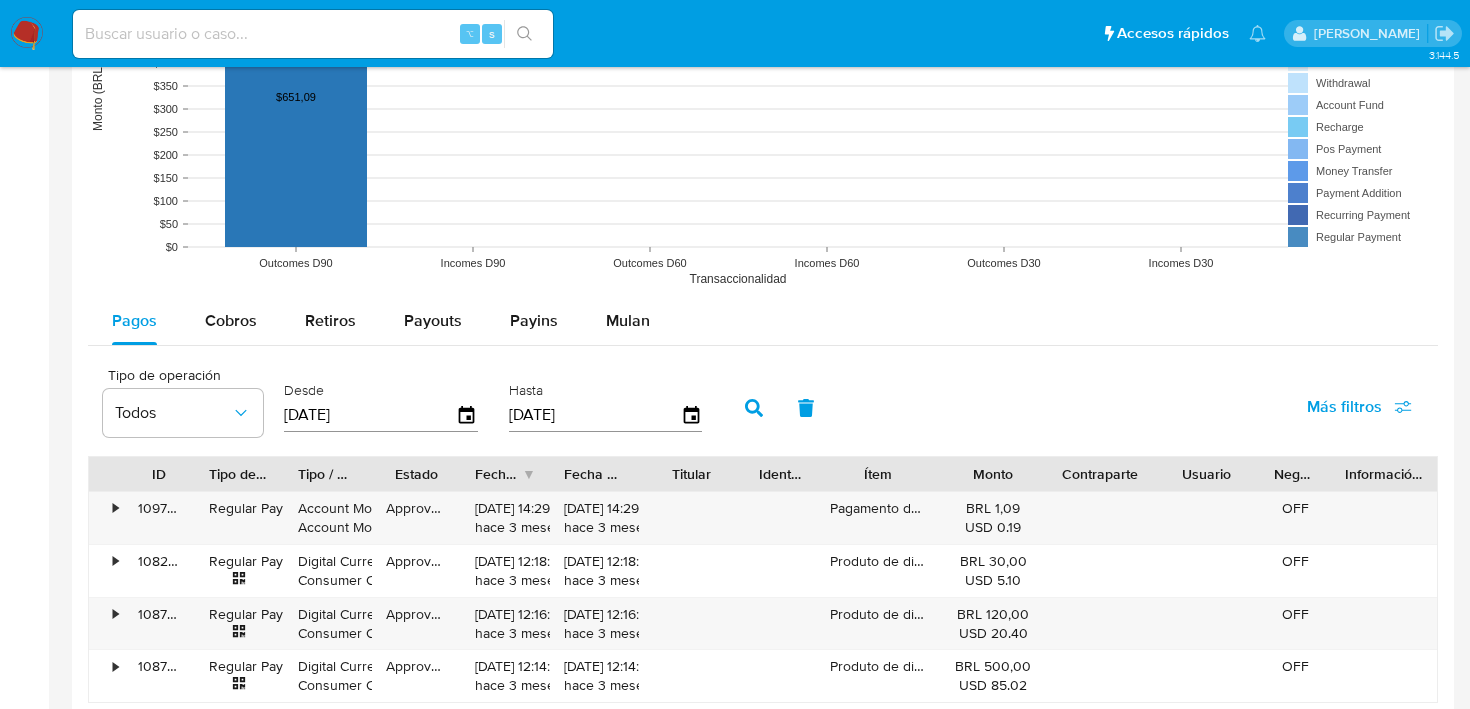 scroll, scrollTop: 1743, scrollLeft: 0, axis: vertical 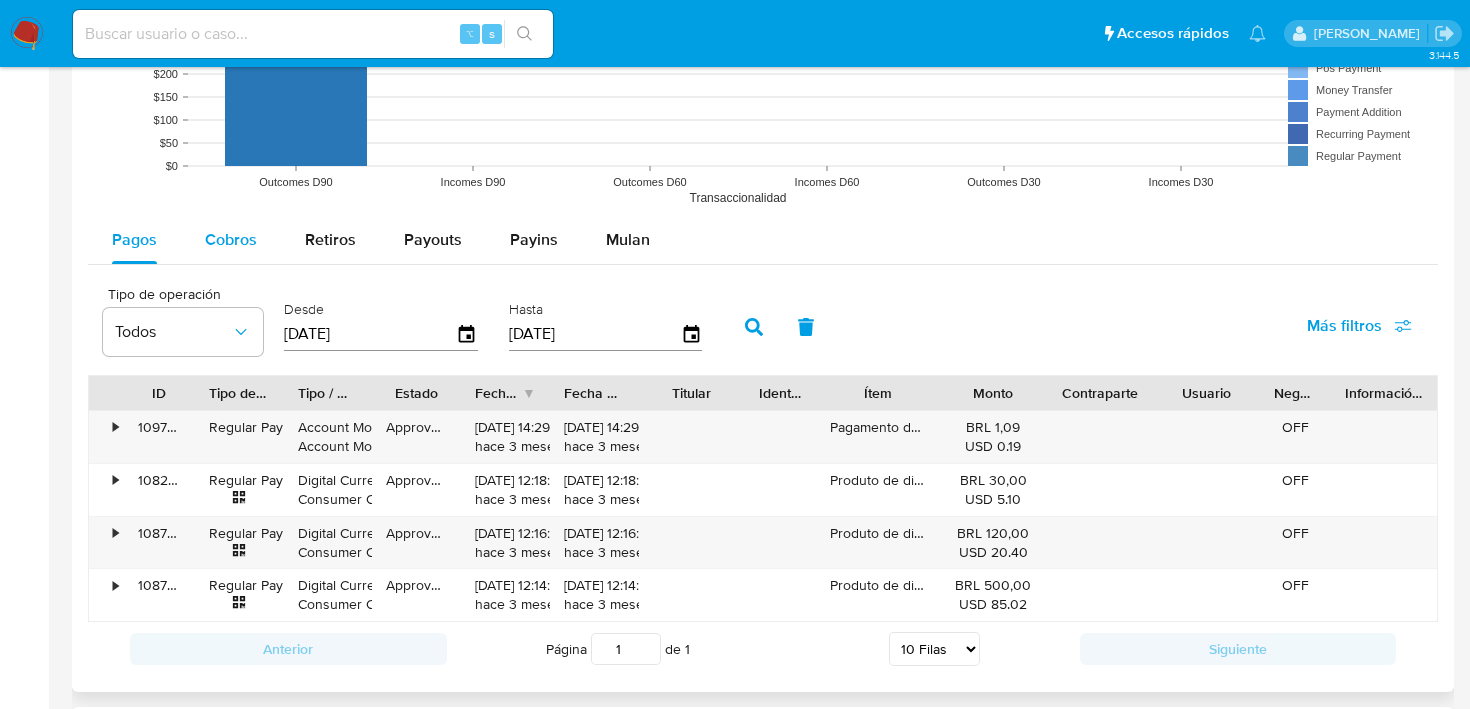 click on "Cobros" at bounding box center (231, 239) 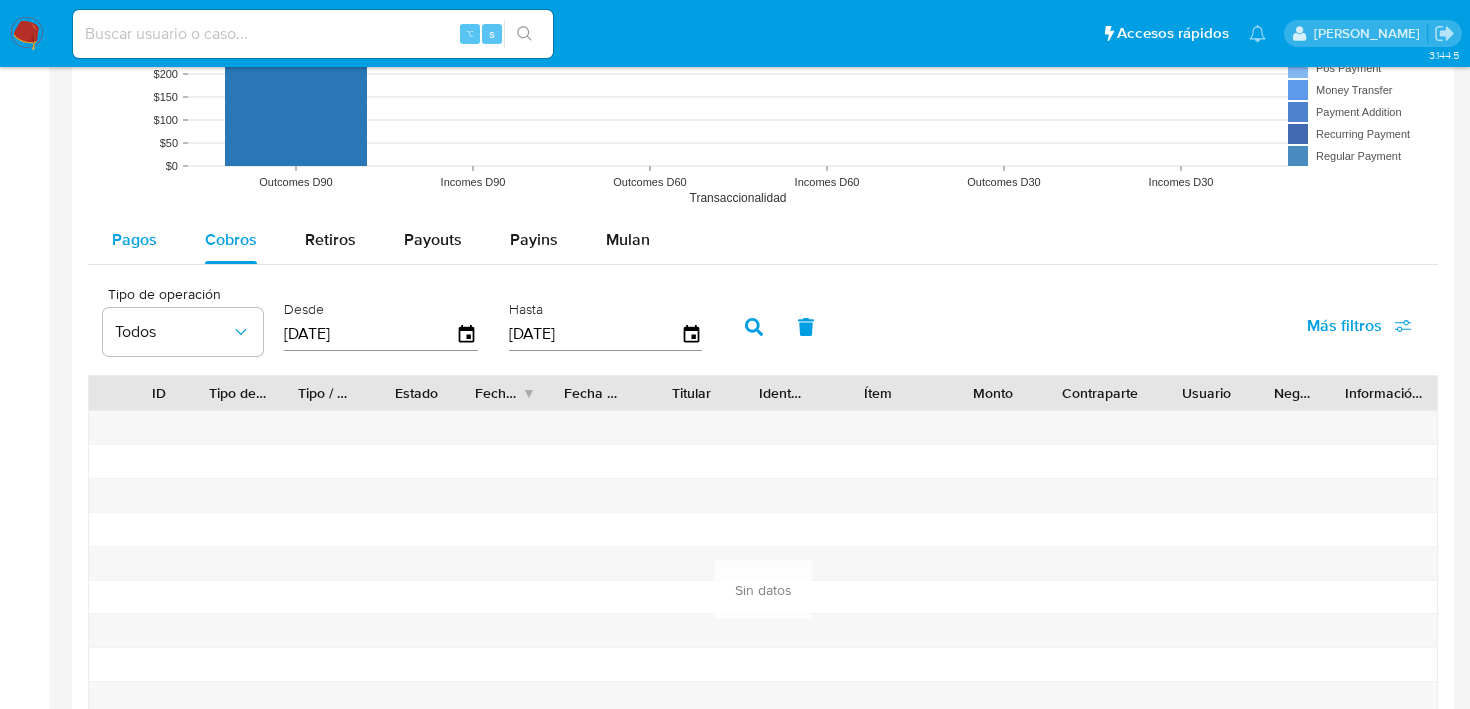 click on "Pagos" at bounding box center [134, 240] 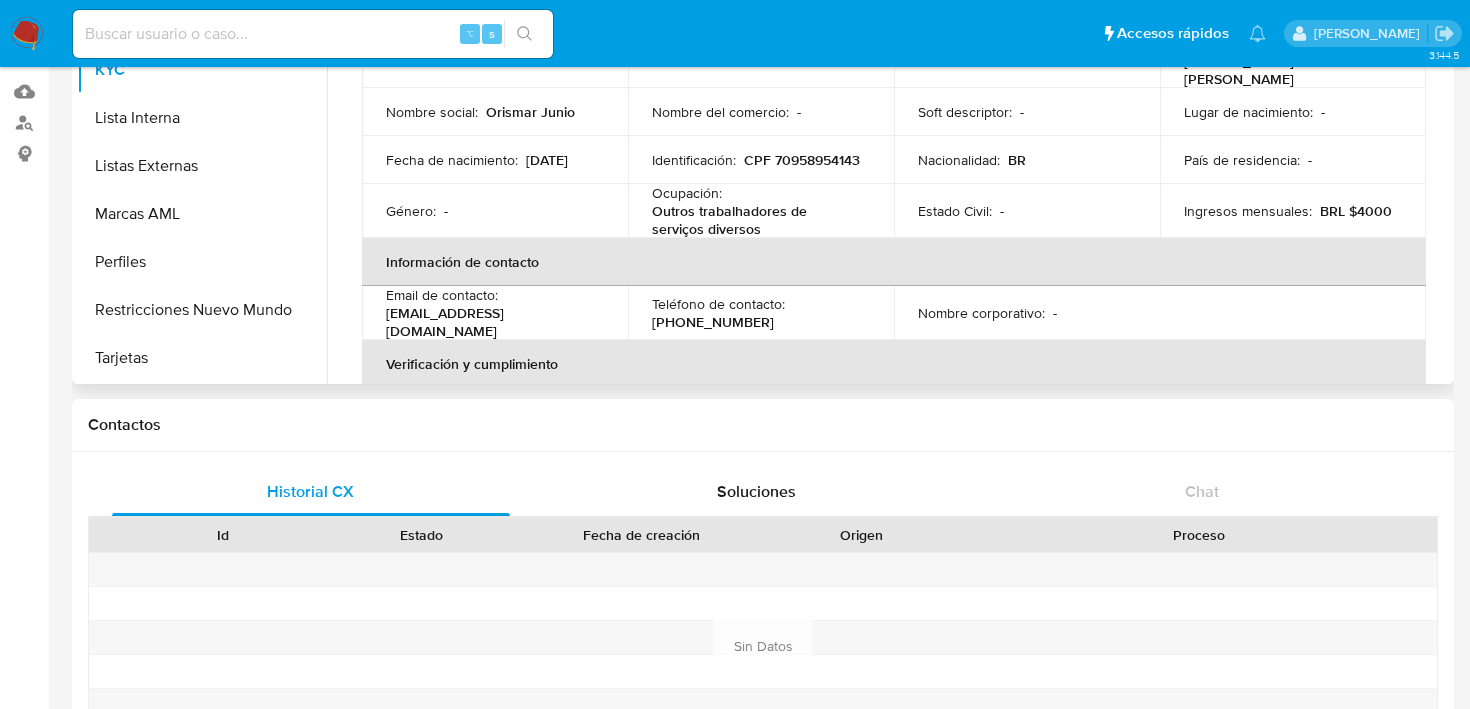 scroll, scrollTop: 0, scrollLeft: 0, axis: both 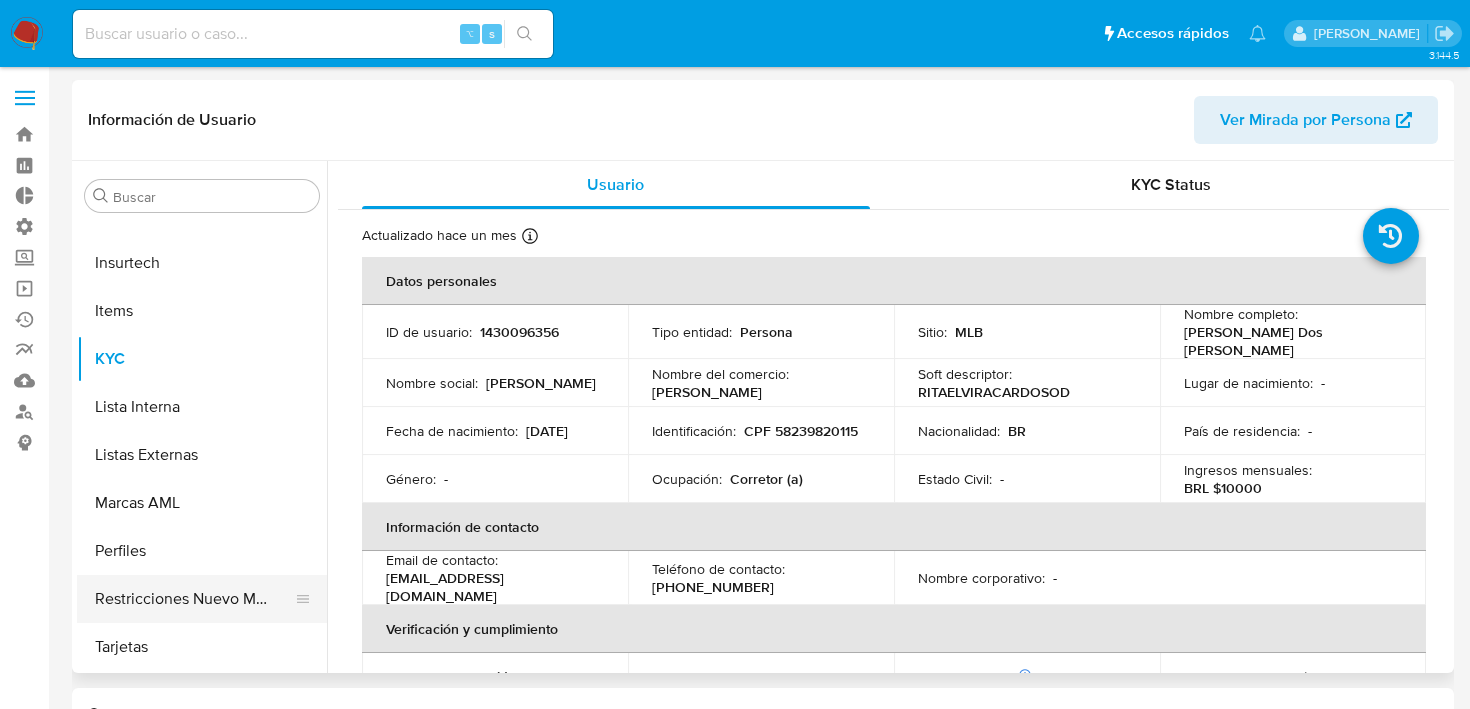 click on "Restricciones Nuevo Mundo" at bounding box center (194, 599) 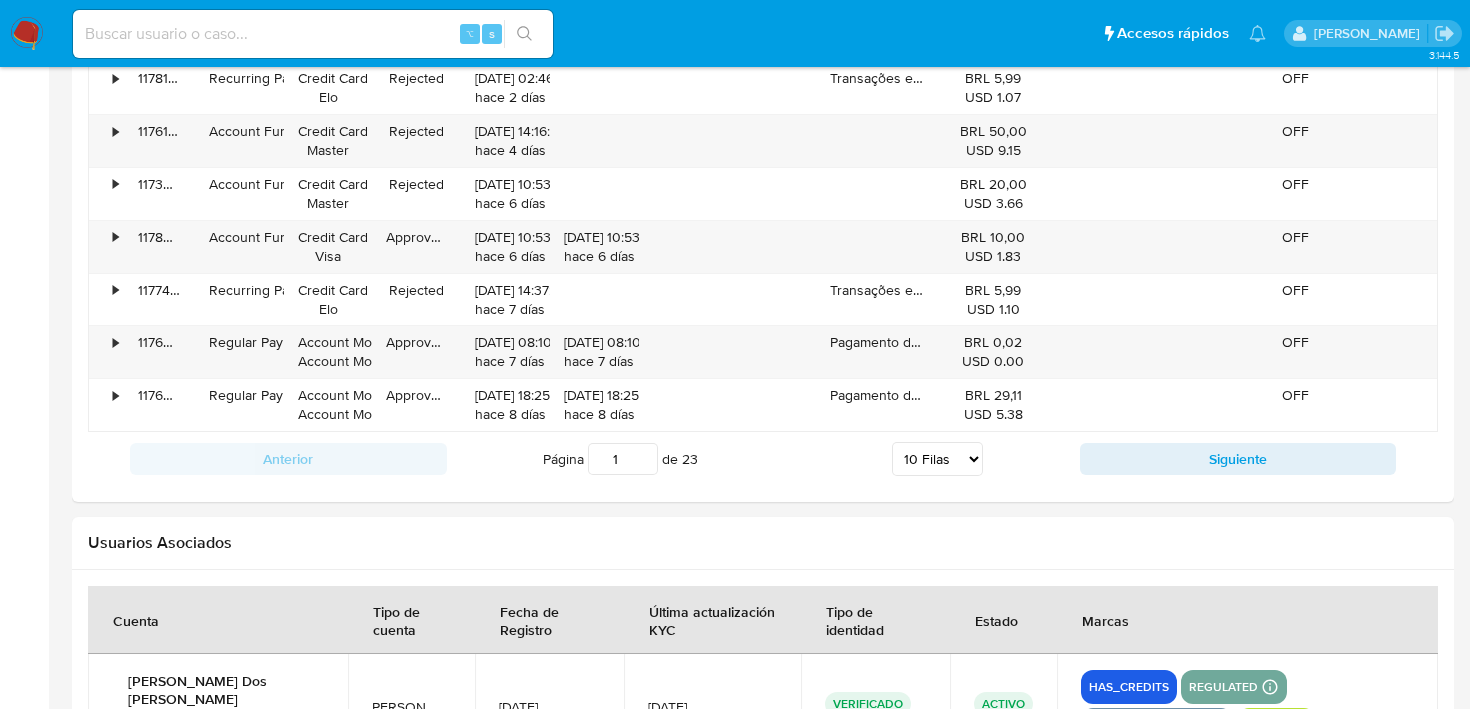 scroll, scrollTop: 2150, scrollLeft: 0, axis: vertical 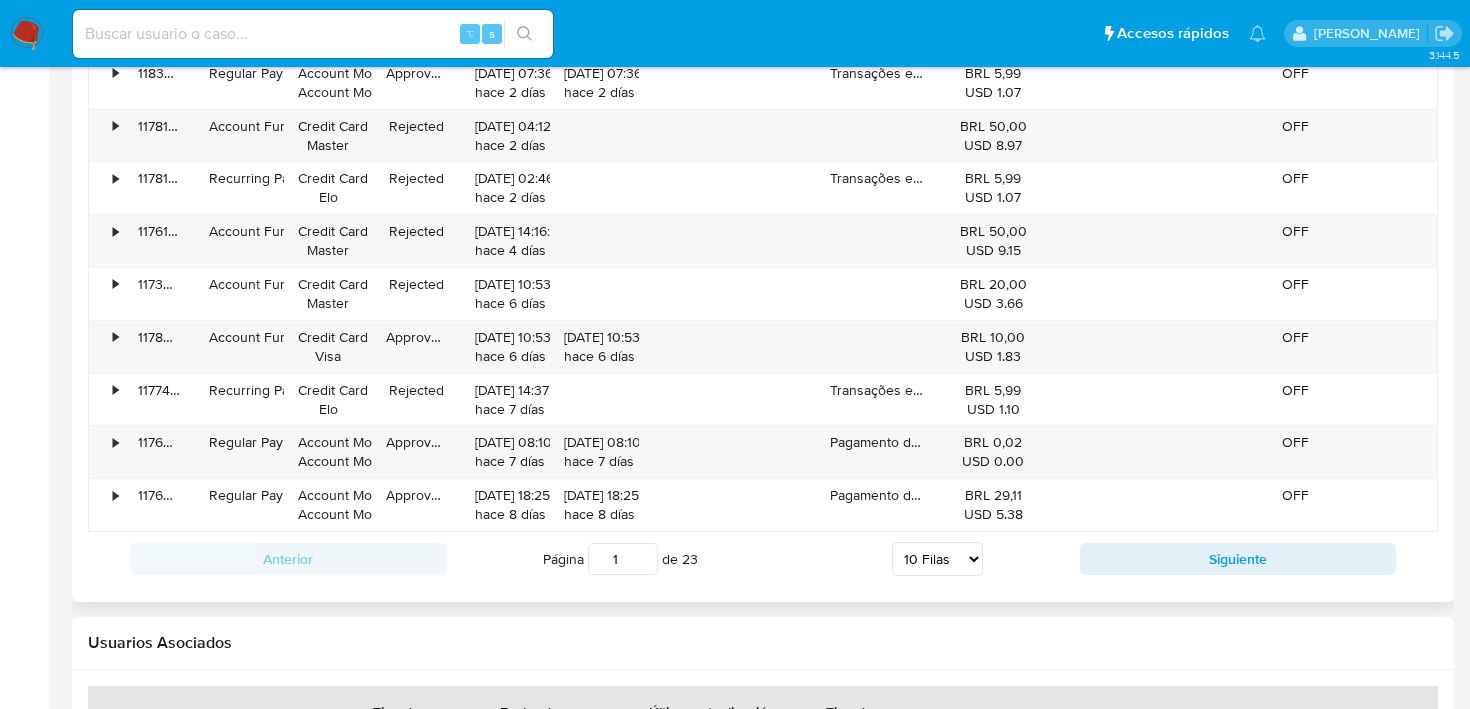 click on "5   Filas 10   Filas 20   Filas 25   Filas 50   Filas 100   Filas" at bounding box center (937, 559) 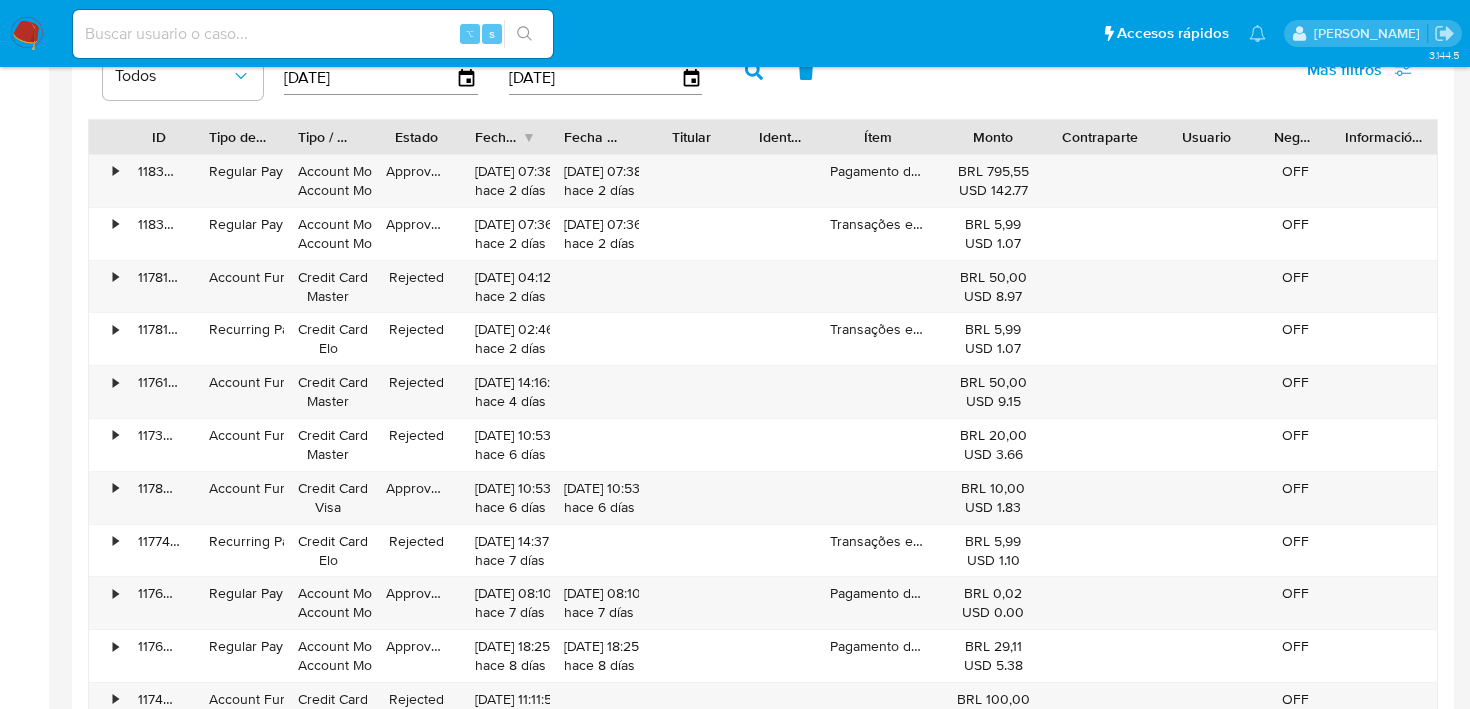 scroll, scrollTop: 1671, scrollLeft: 0, axis: vertical 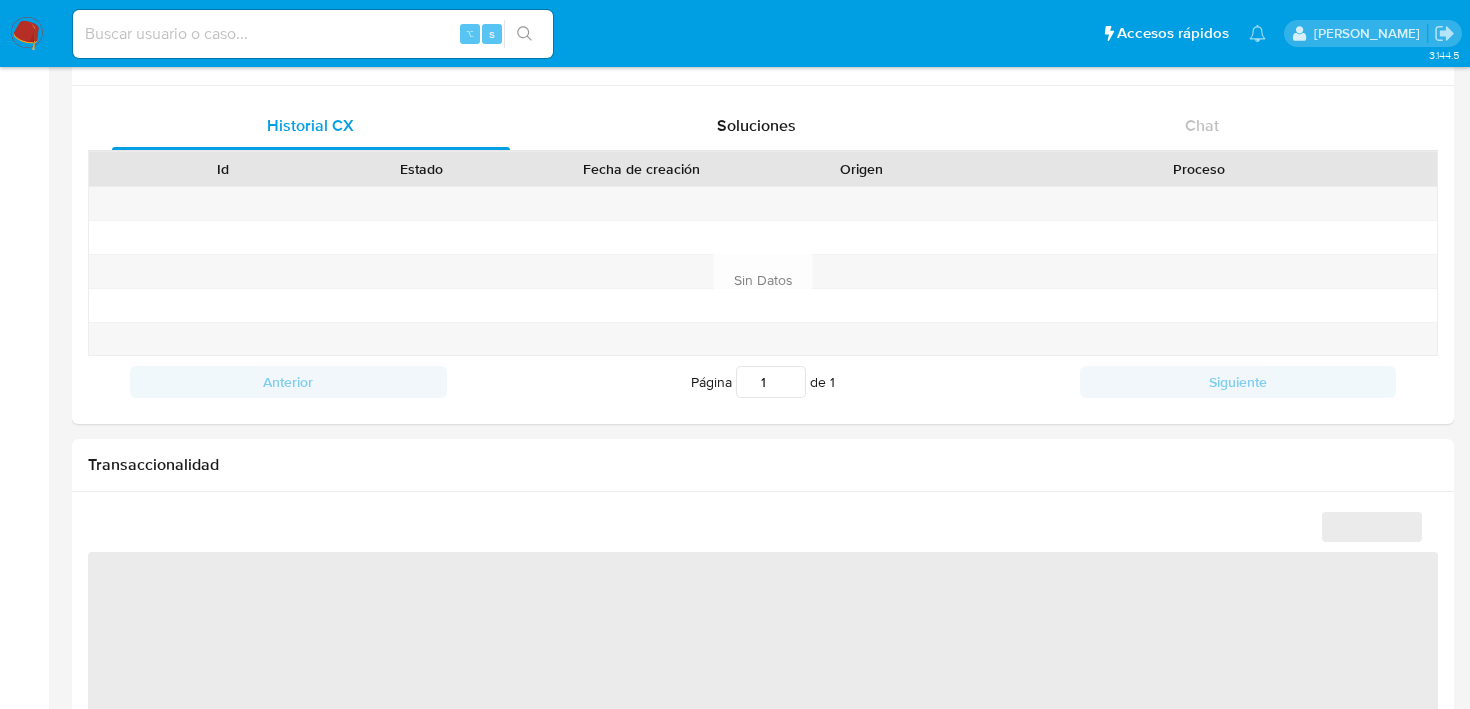 select on "10" 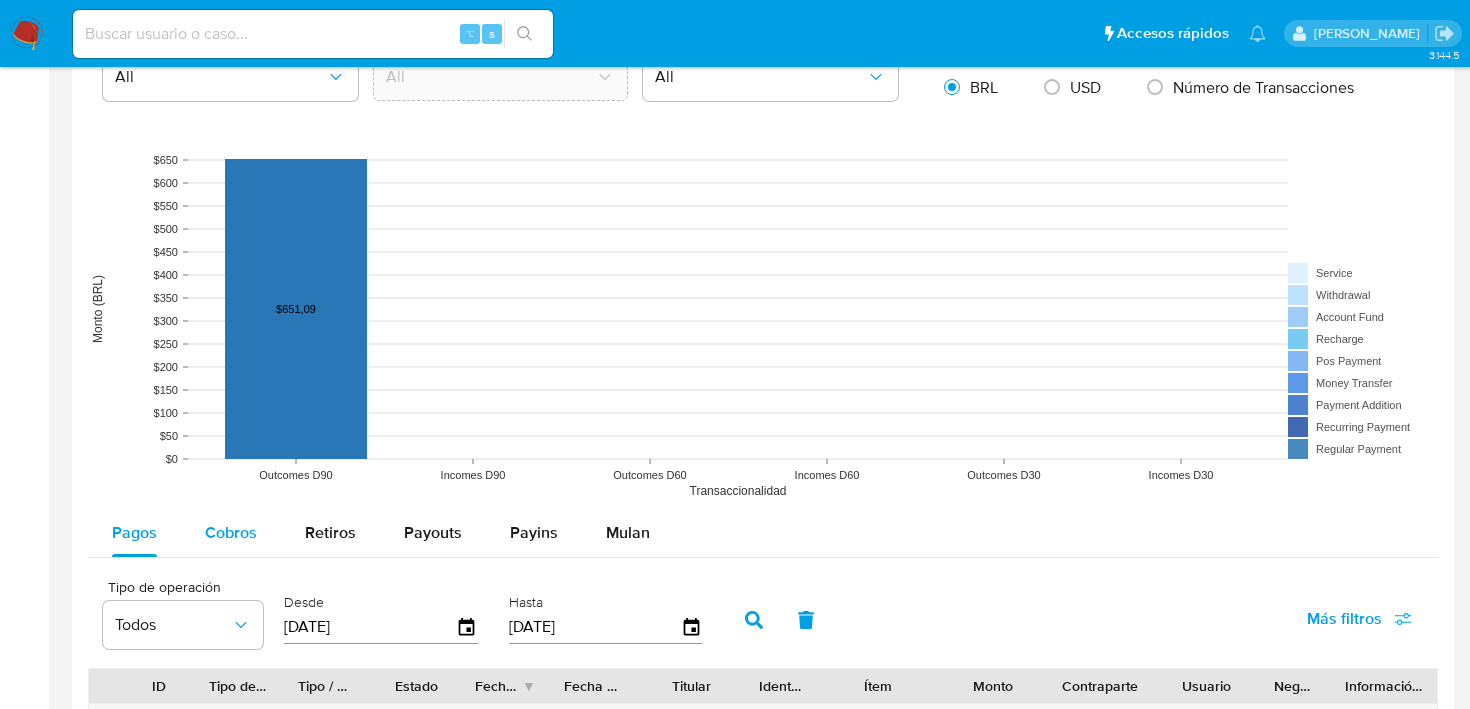 scroll, scrollTop: 1636, scrollLeft: 0, axis: vertical 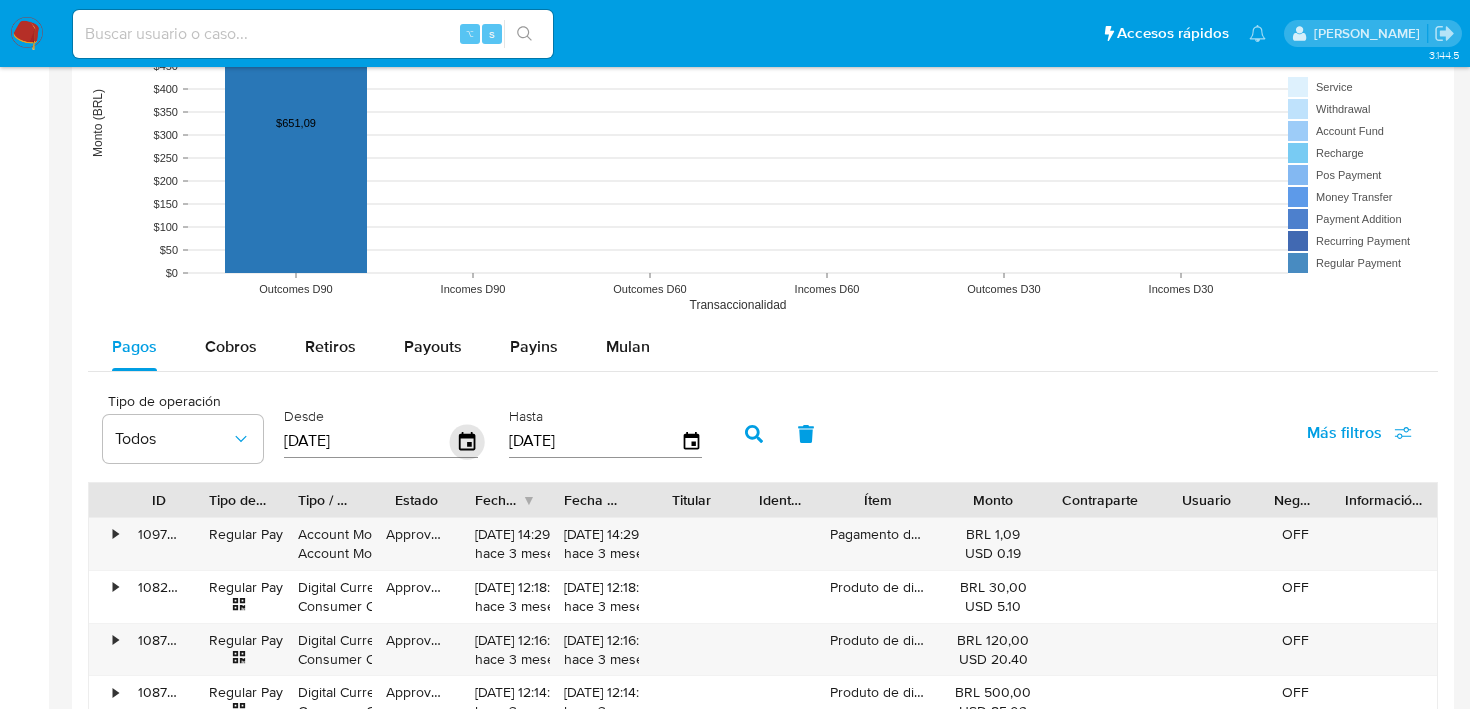 click 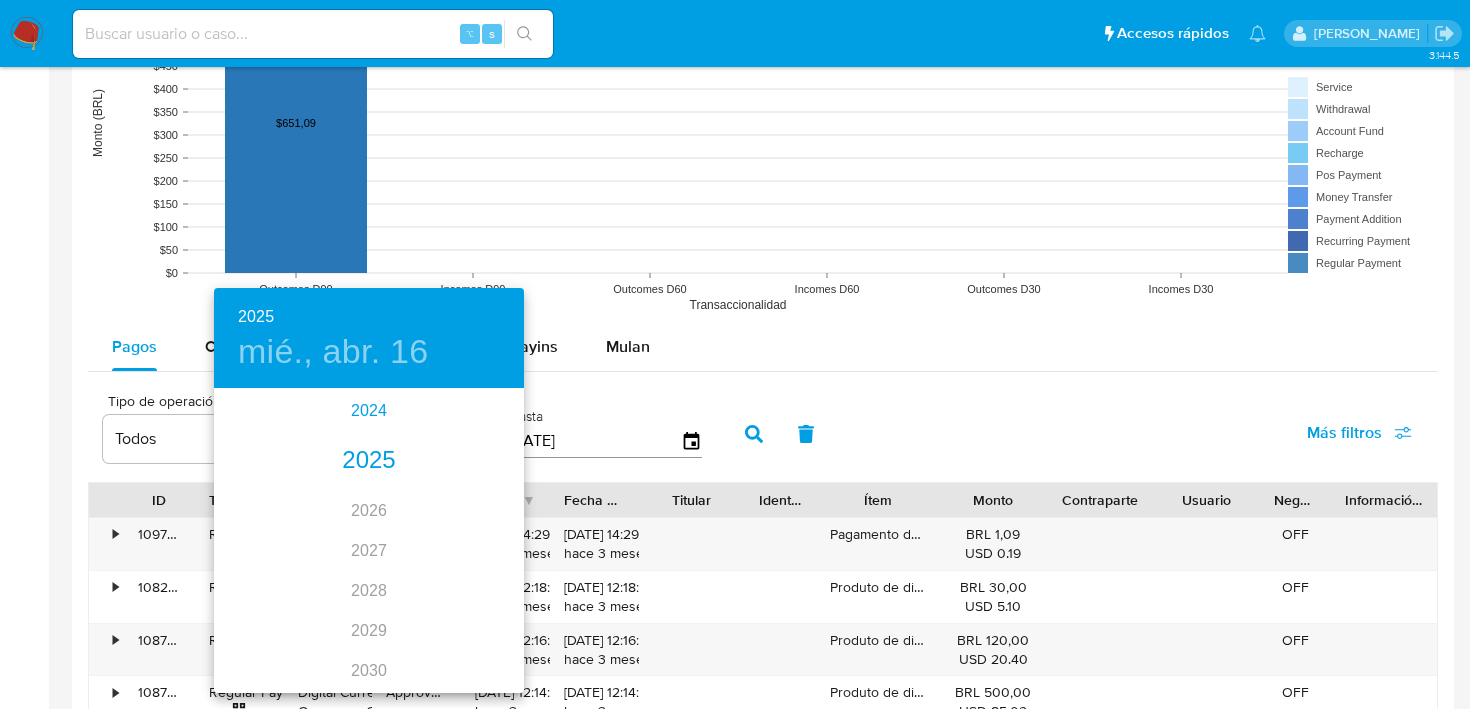 click on "2024" at bounding box center [369, 411] 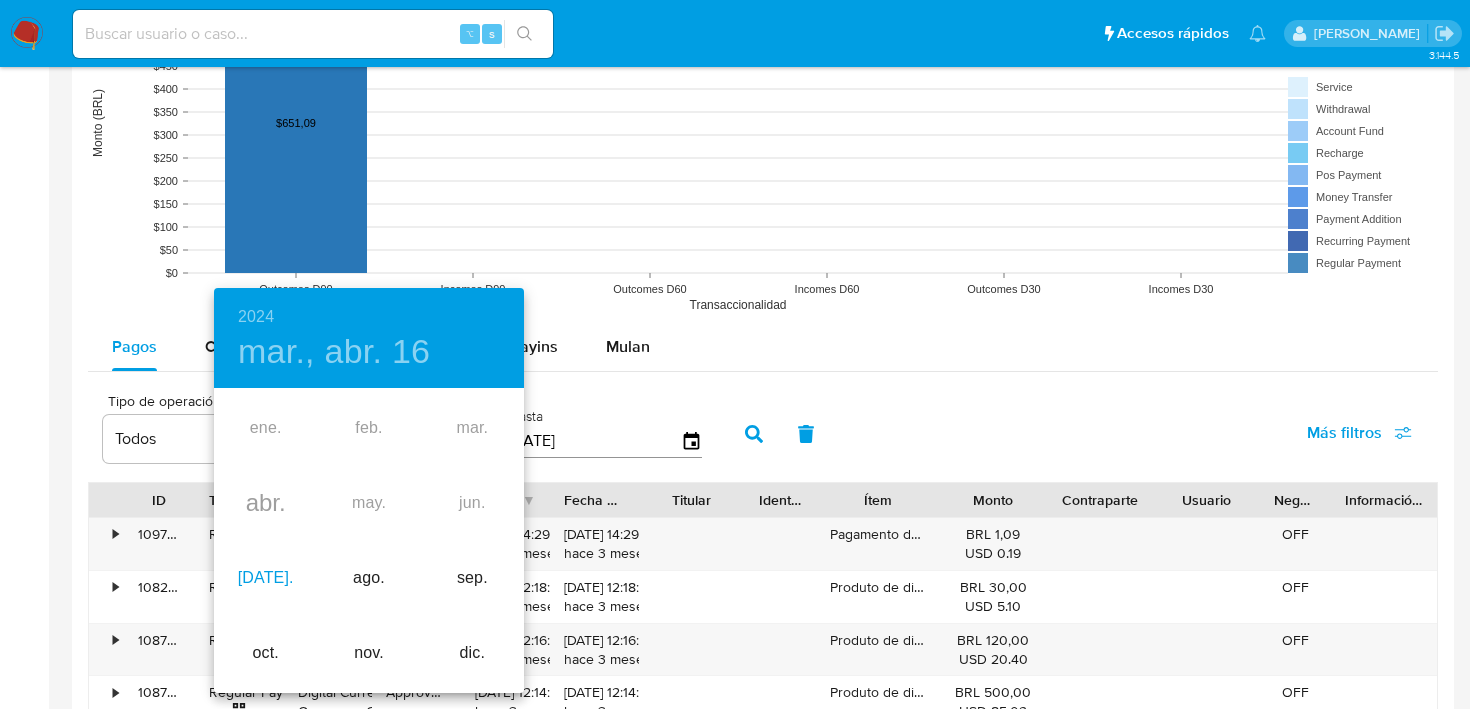 click on "[DATE]." at bounding box center [265, 578] 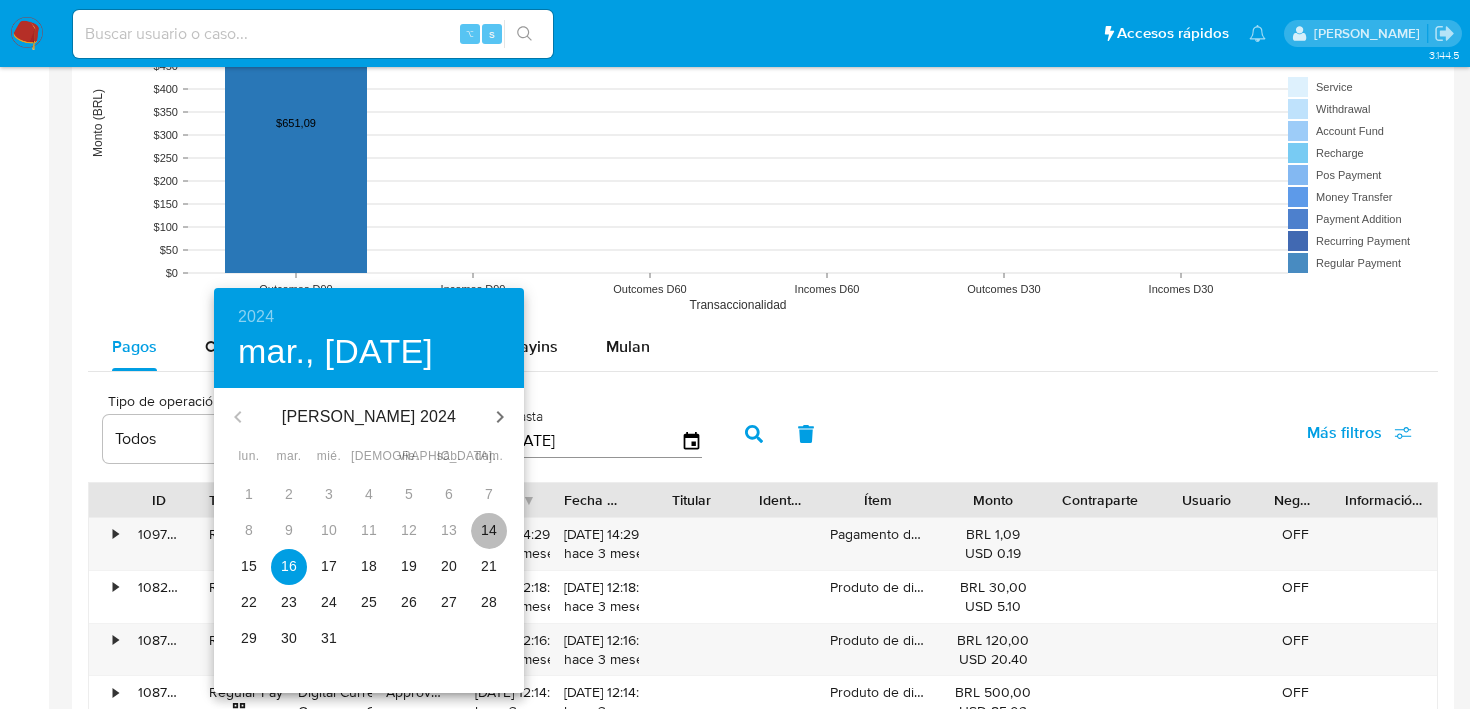 click on "14" at bounding box center [489, 530] 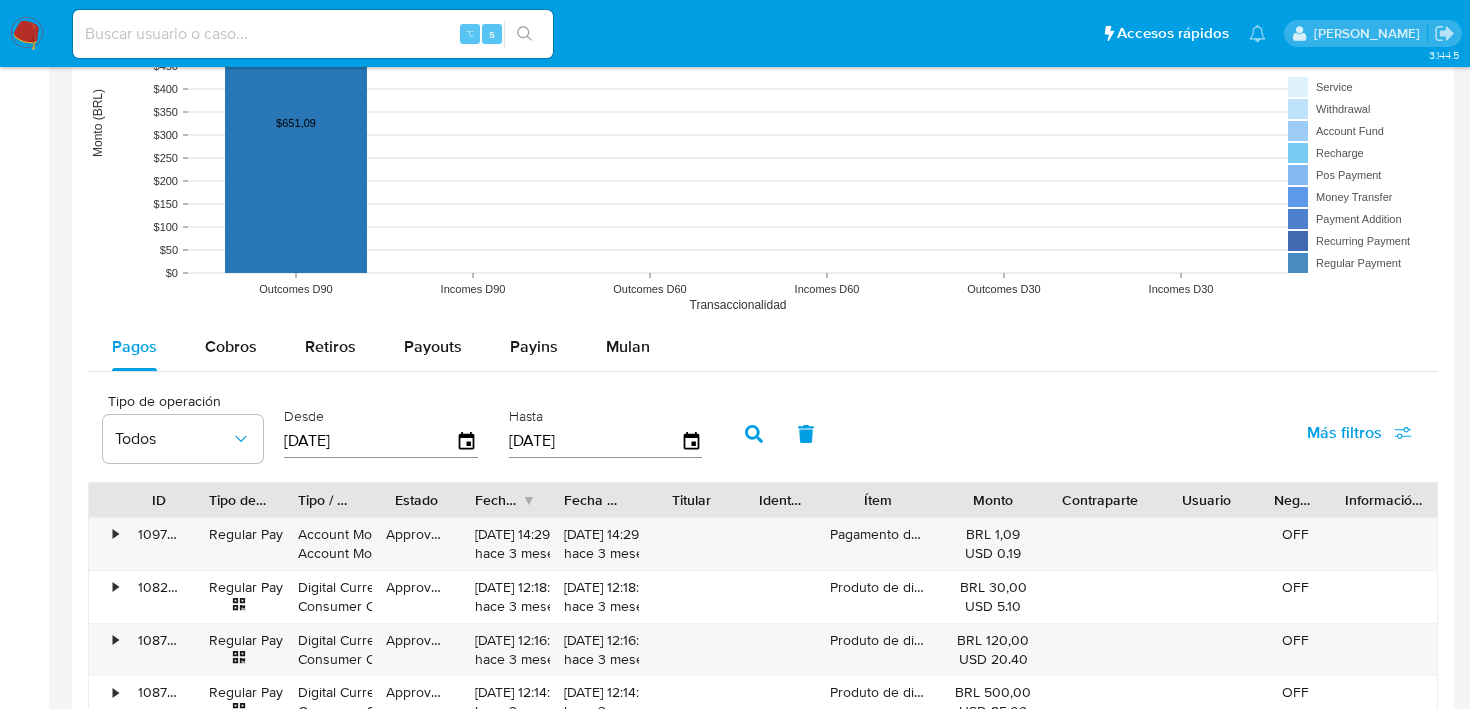 click at bounding box center (754, 434) 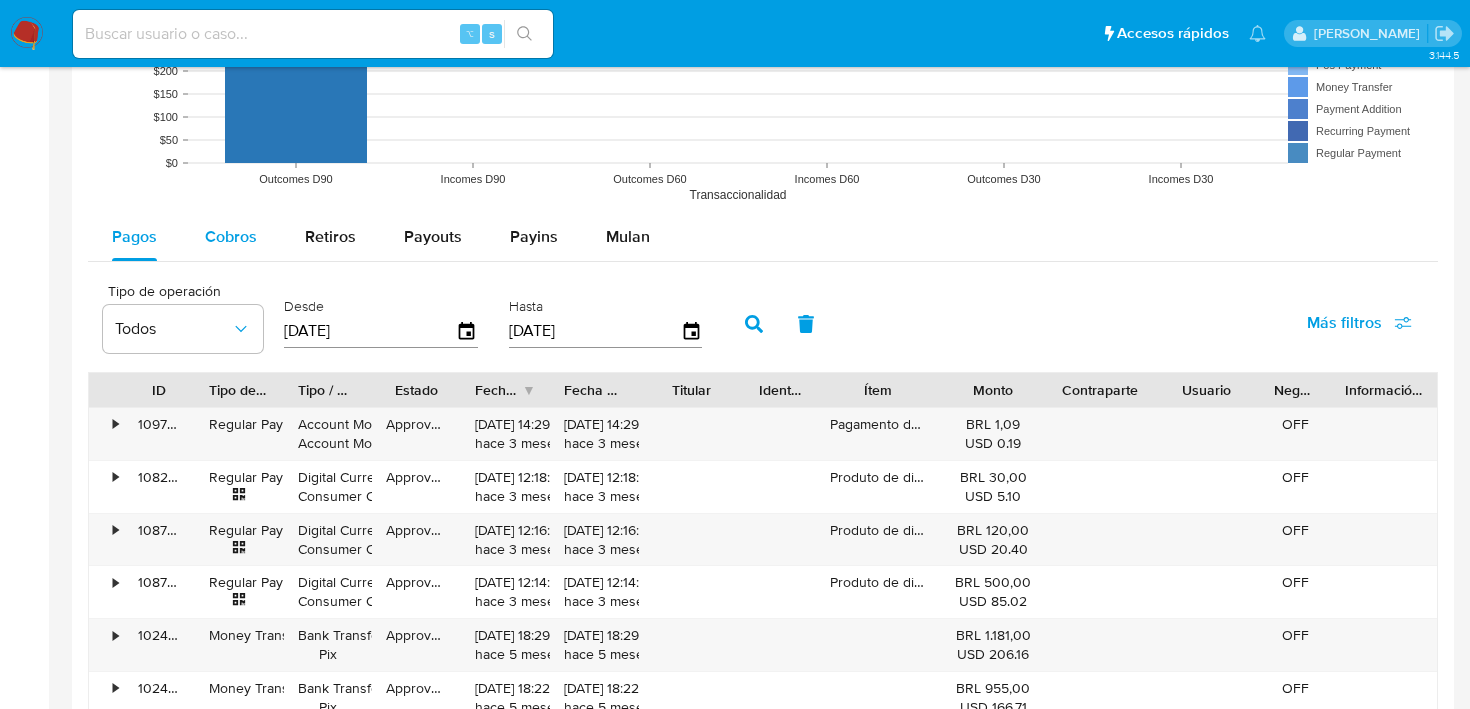 scroll, scrollTop: 1735, scrollLeft: 0, axis: vertical 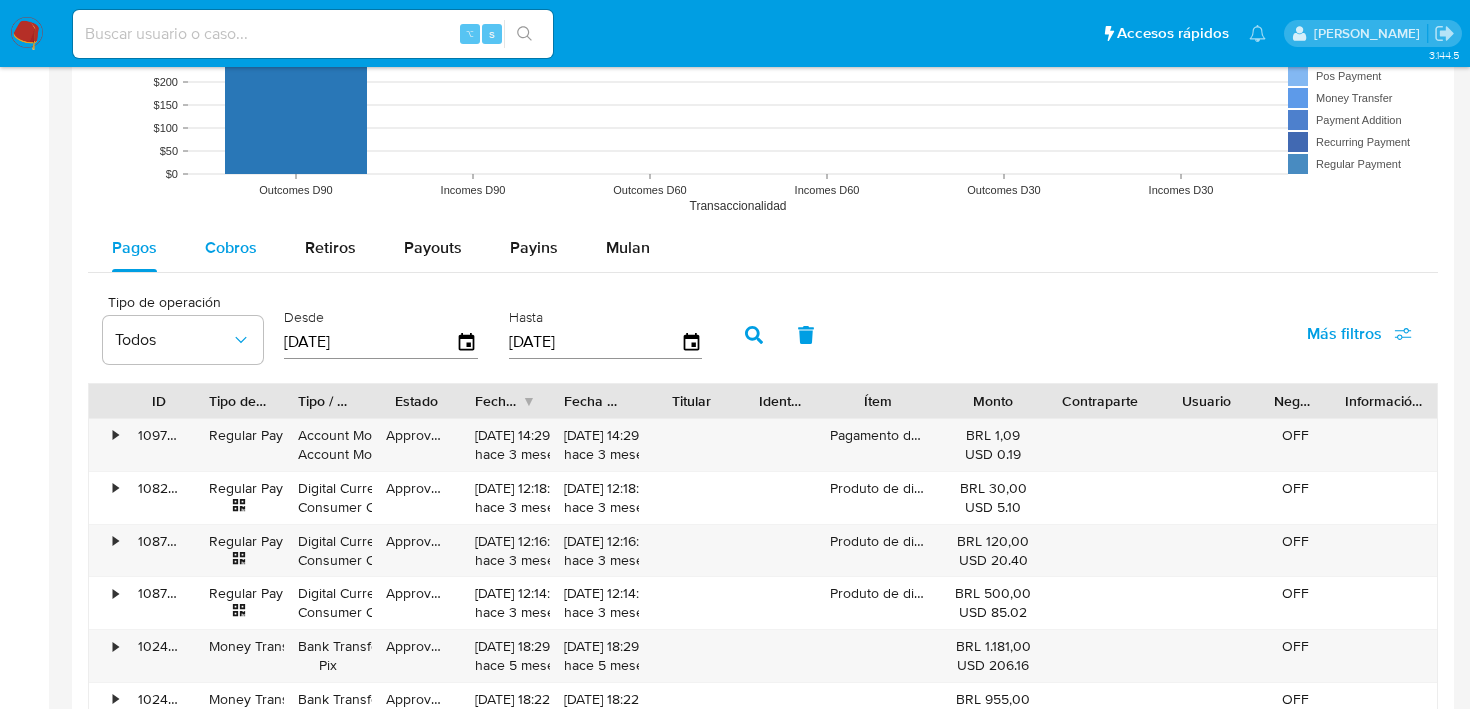 click on "Cobros" at bounding box center (231, 247) 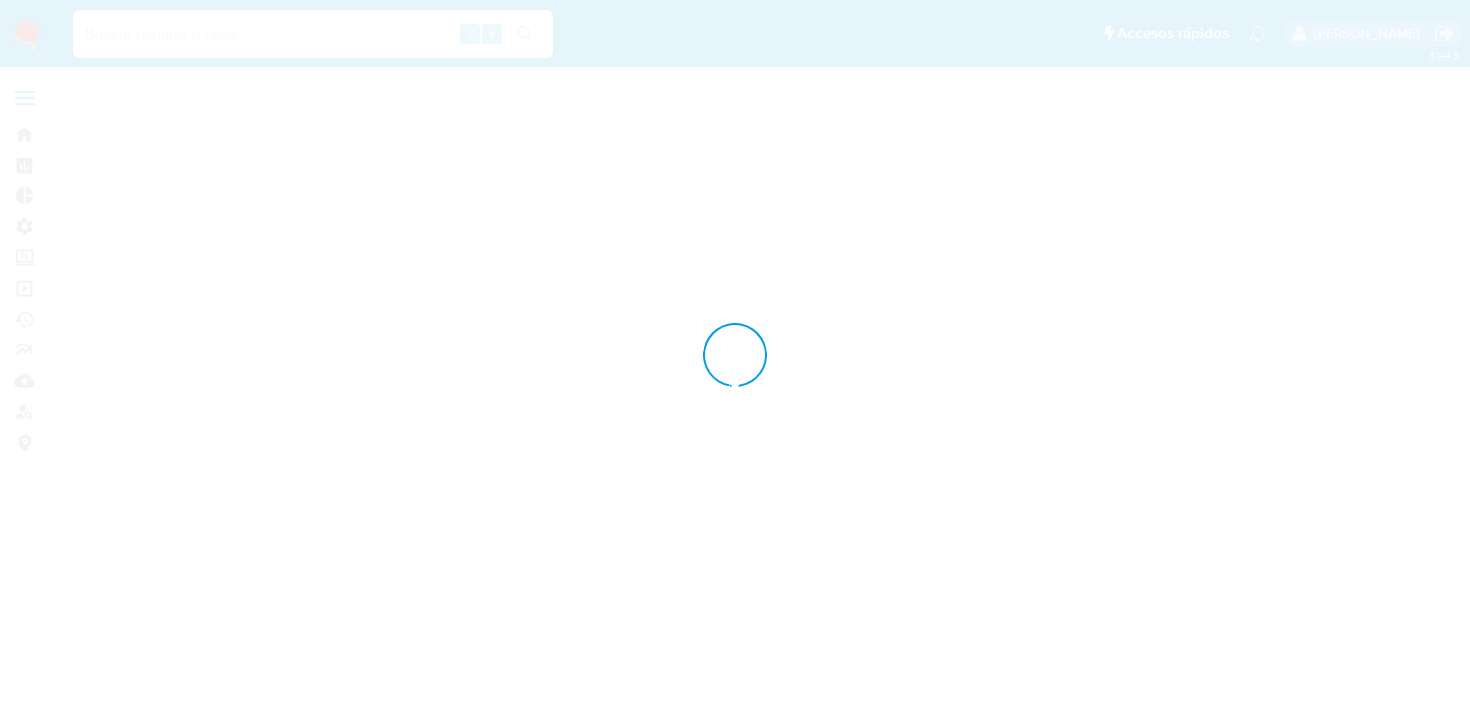 scroll, scrollTop: 0, scrollLeft: 0, axis: both 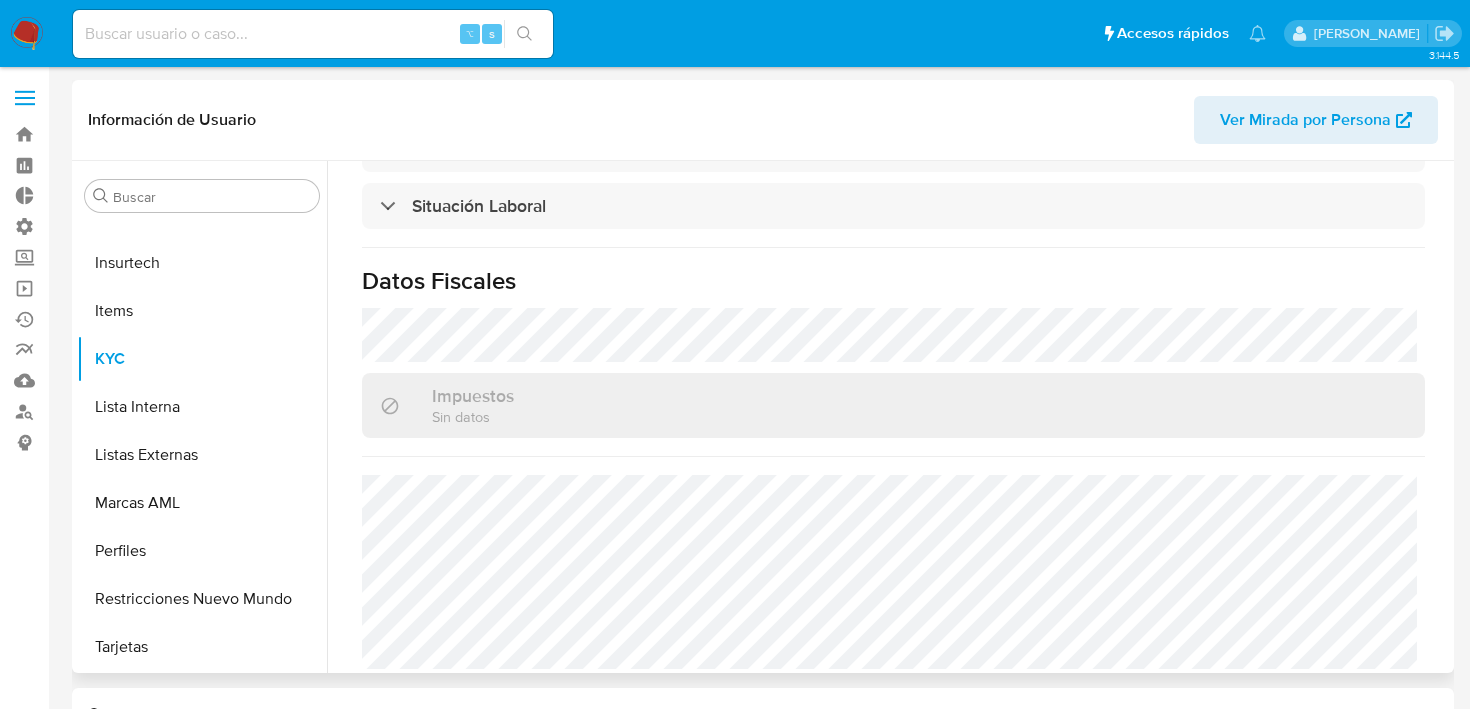 select on "10" 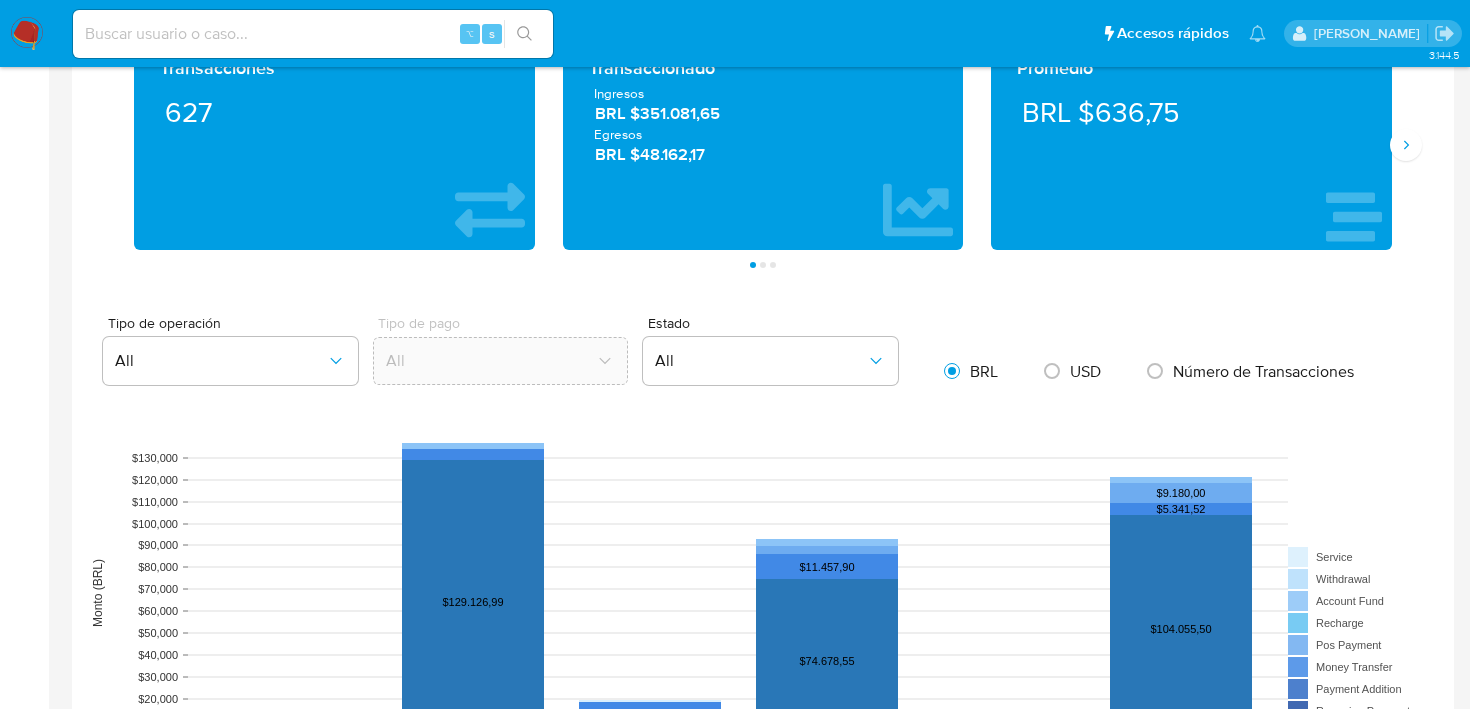 scroll, scrollTop: 1864, scrollLeft: 0, axis: vertical 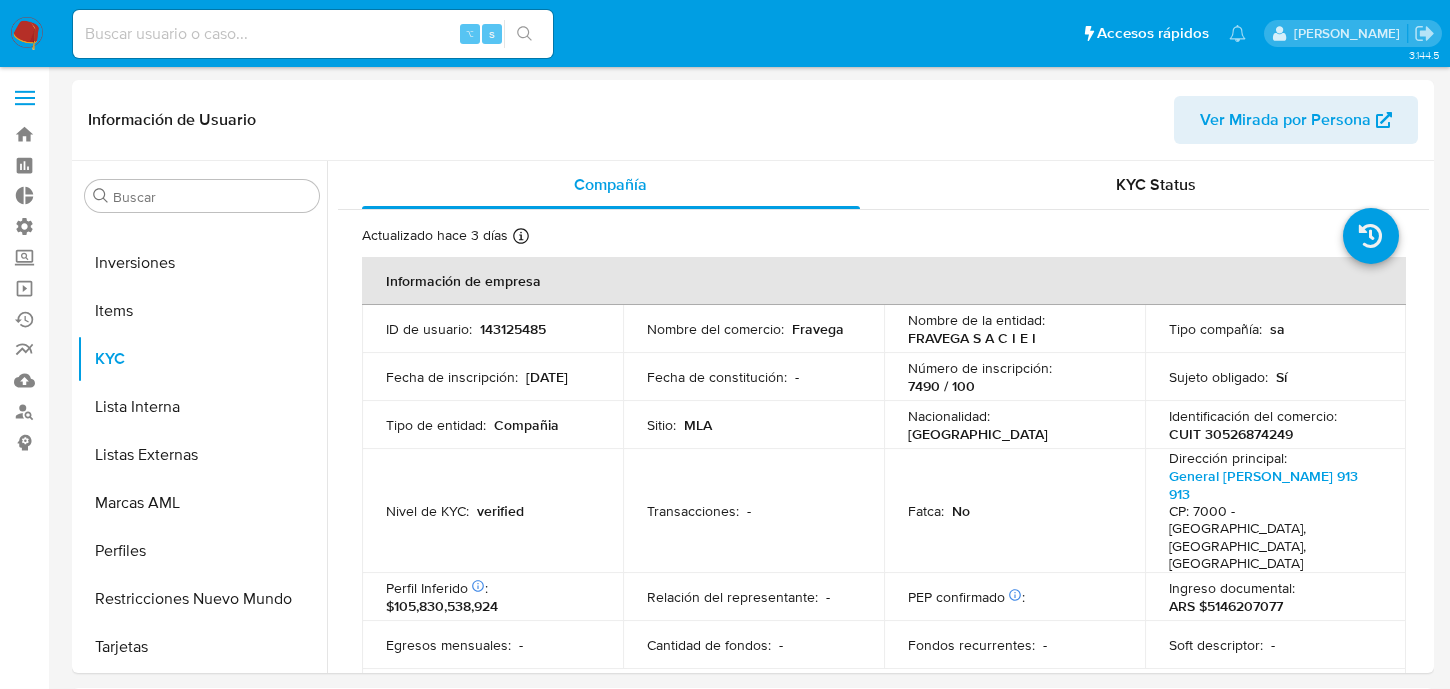 select on "10" 